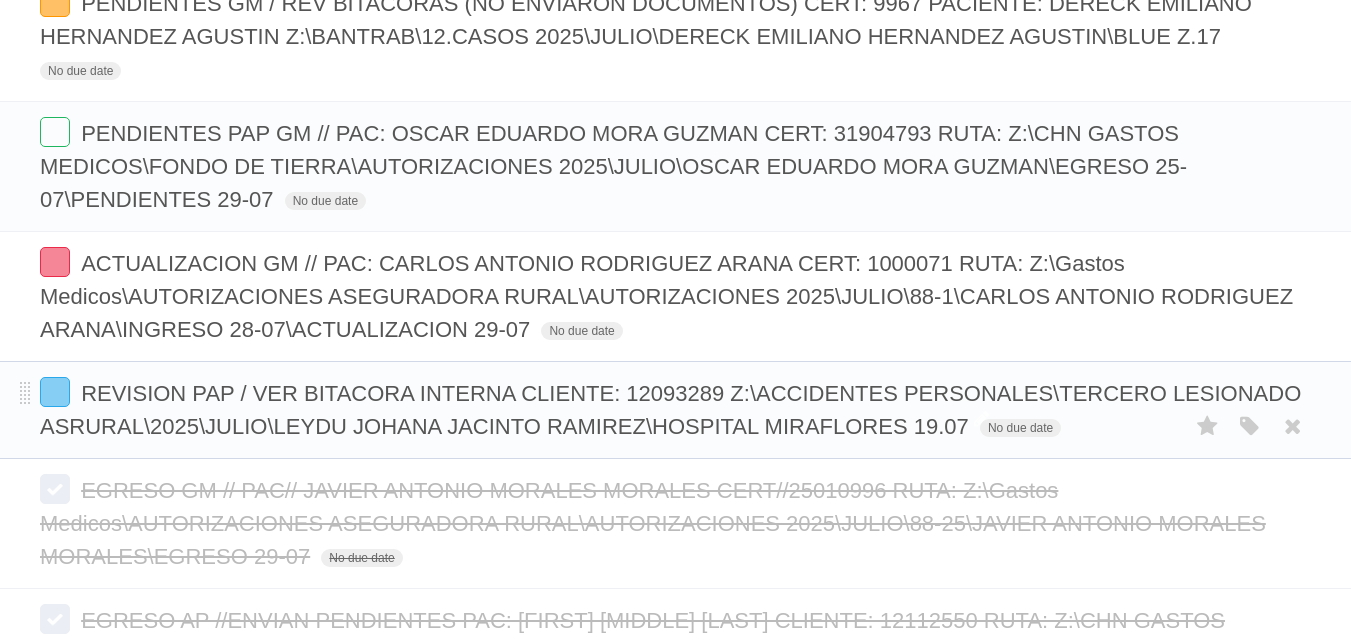scroll, scrollTop: 1200, scrollLeft: 0, axis: vertical 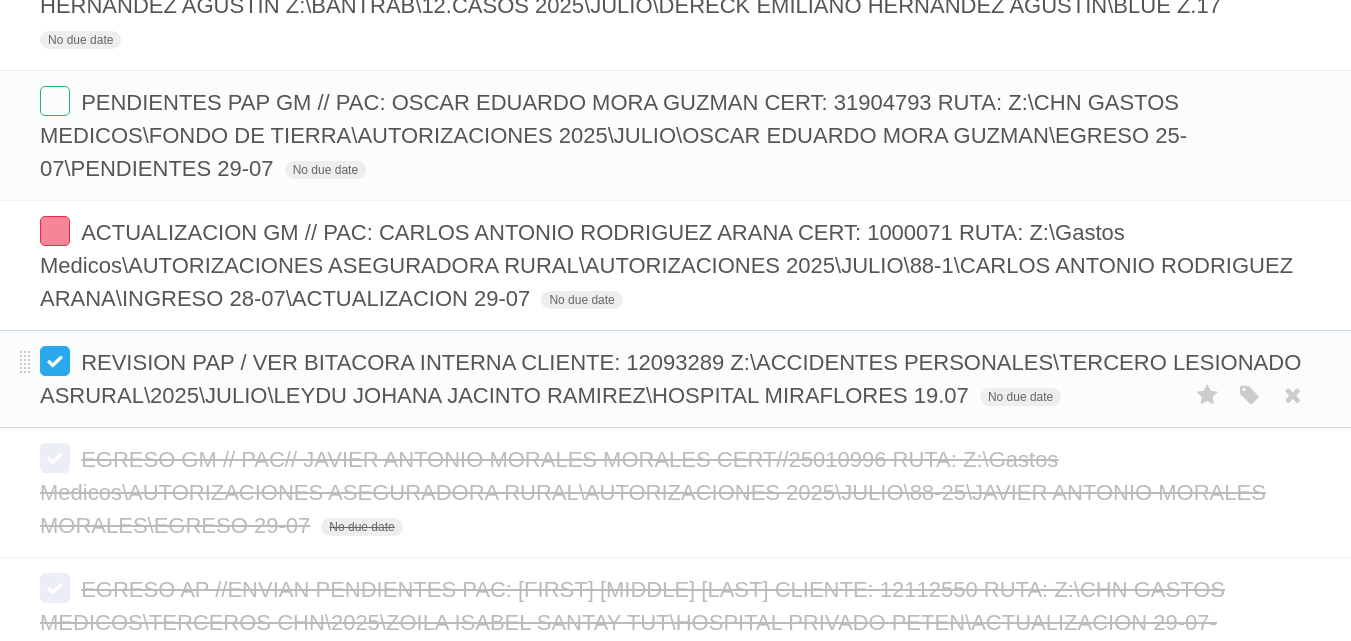 click at bounding box center (55, 361) 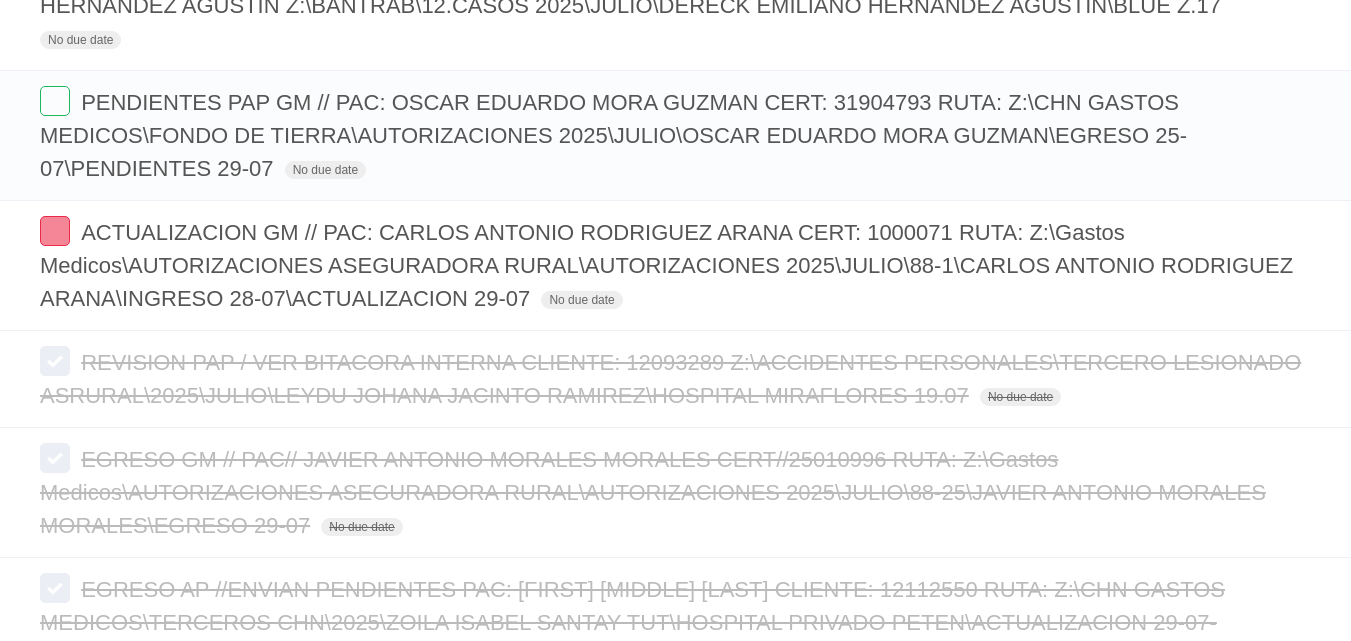 click at bounding box center (55, 361) 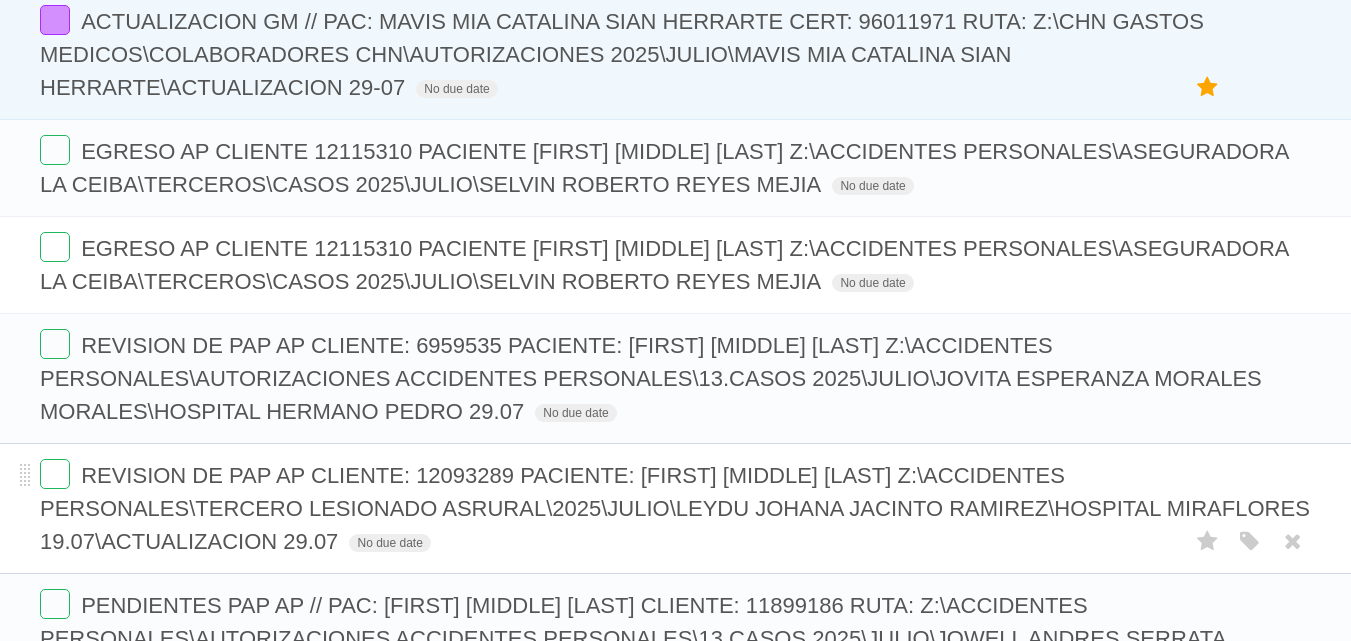 scroll, scrollTop: 77, scrollLeft: 0, axis: vertical 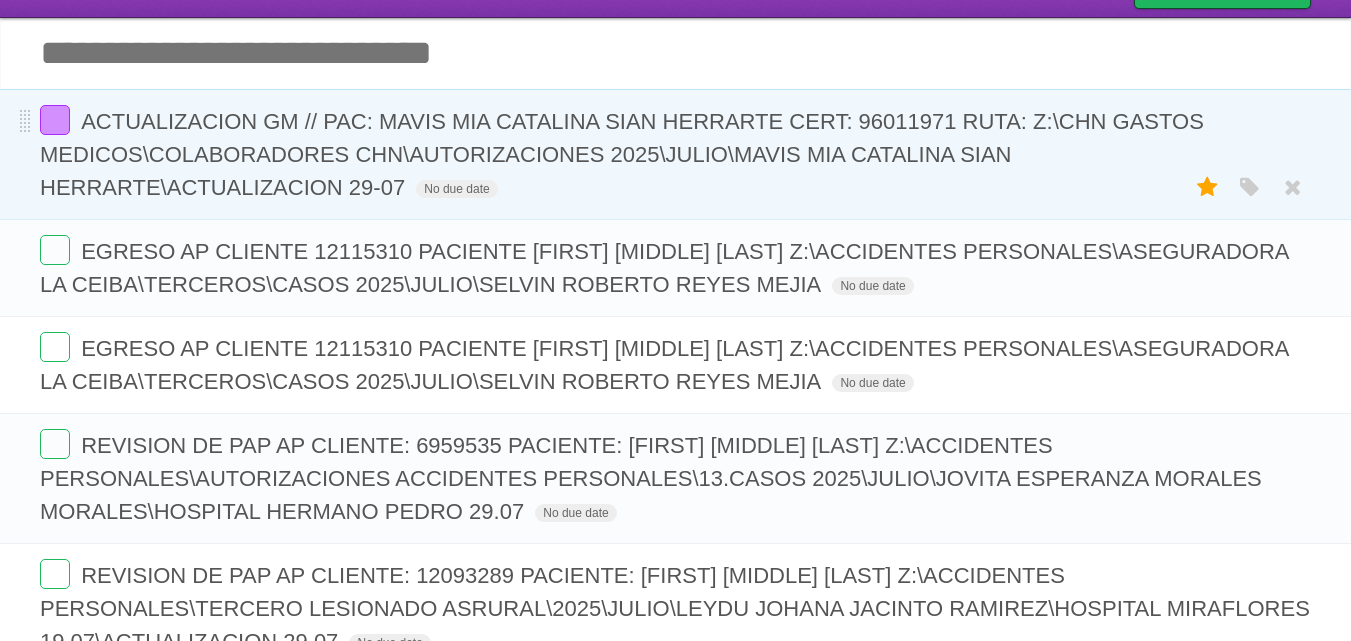 drag, startPoint x: 1296, startPoint y: 318, endPoint x: 742, endPoint y: 200, distance: 566.4274 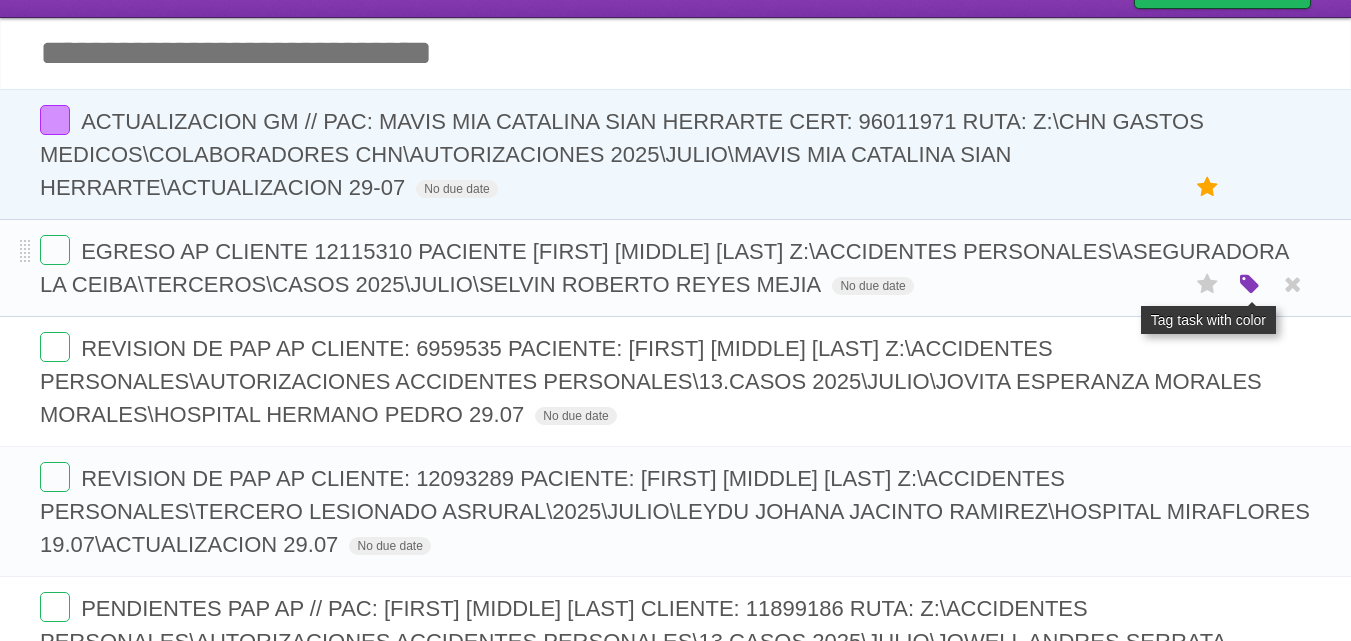 click at bounding box center (1250, 285) 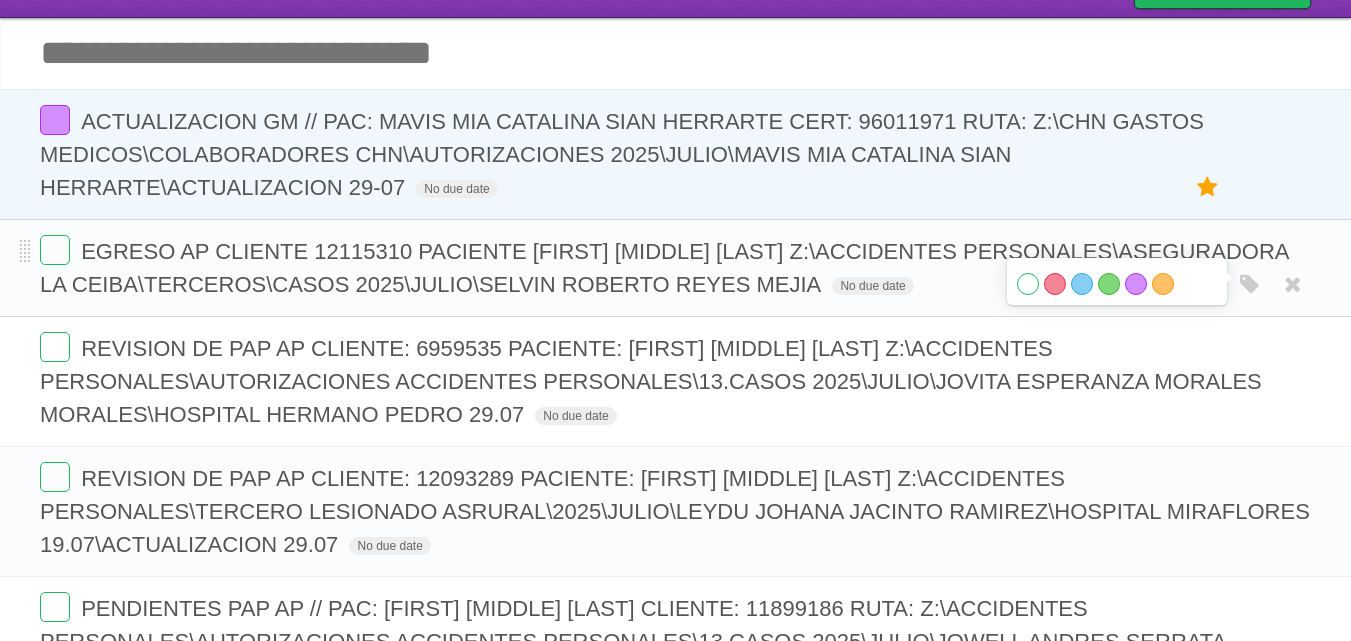 click on "White" at bounding box center (1028, 284) 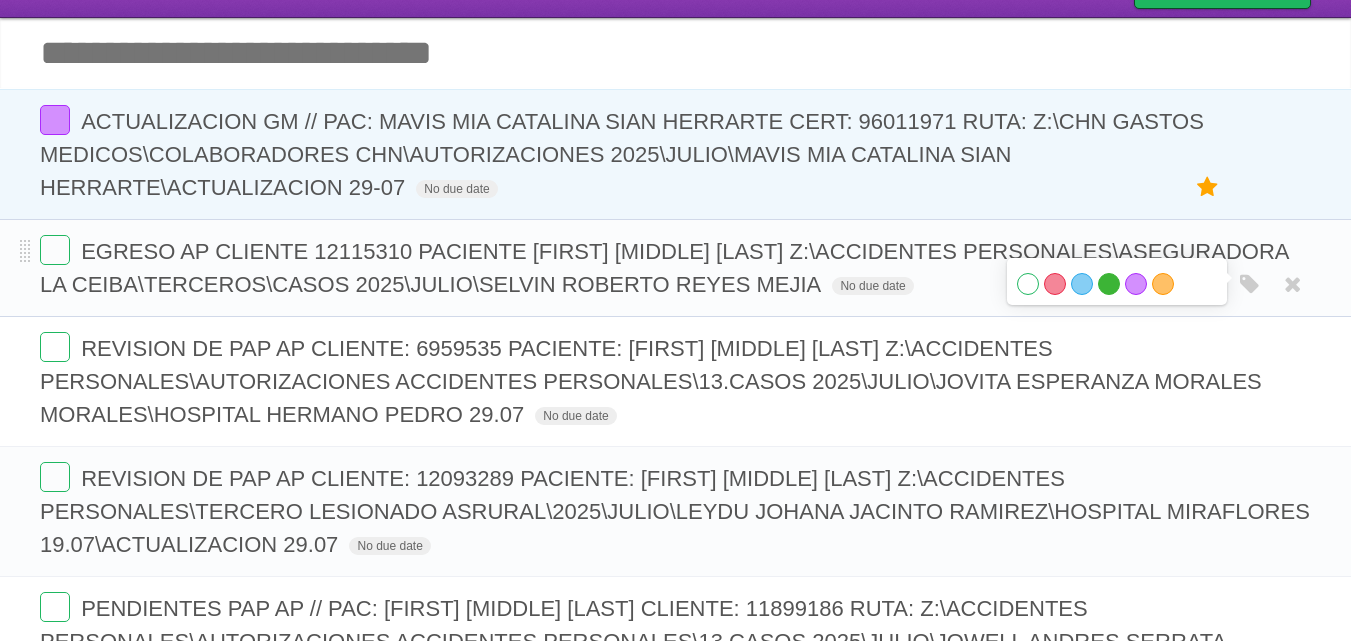 click on "Green" at bounding box center (1109, 284) 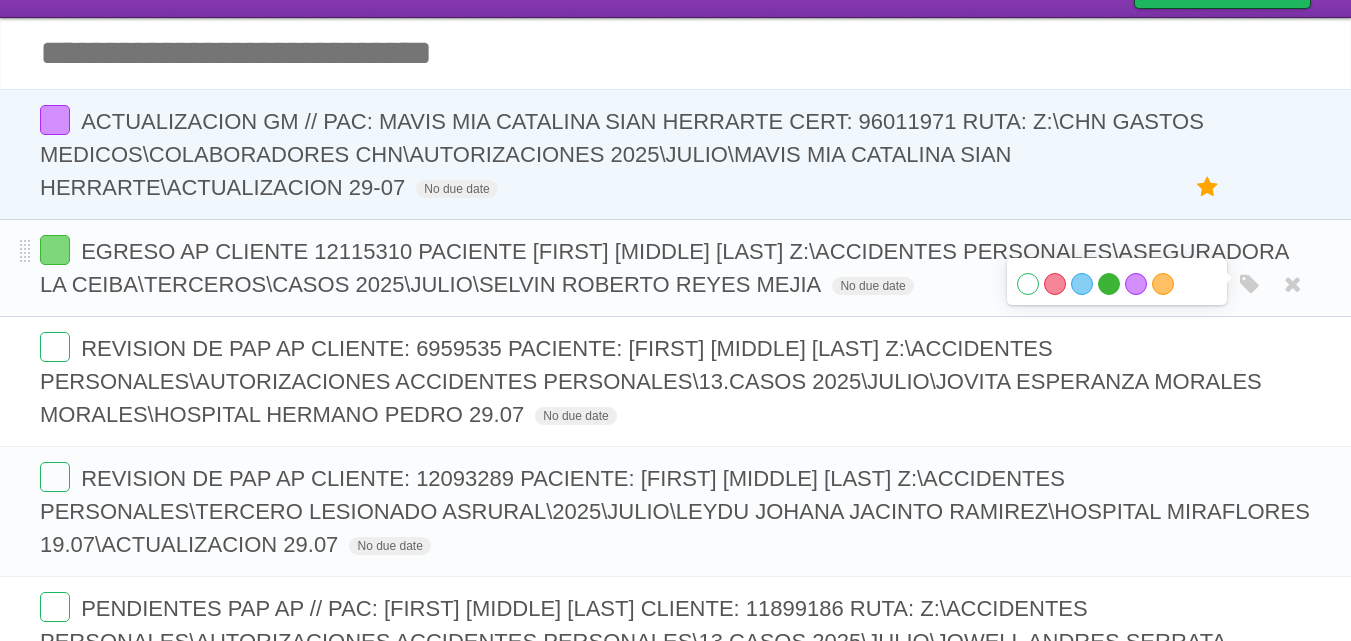 click on "Green" at bounding box center [1109, 284] 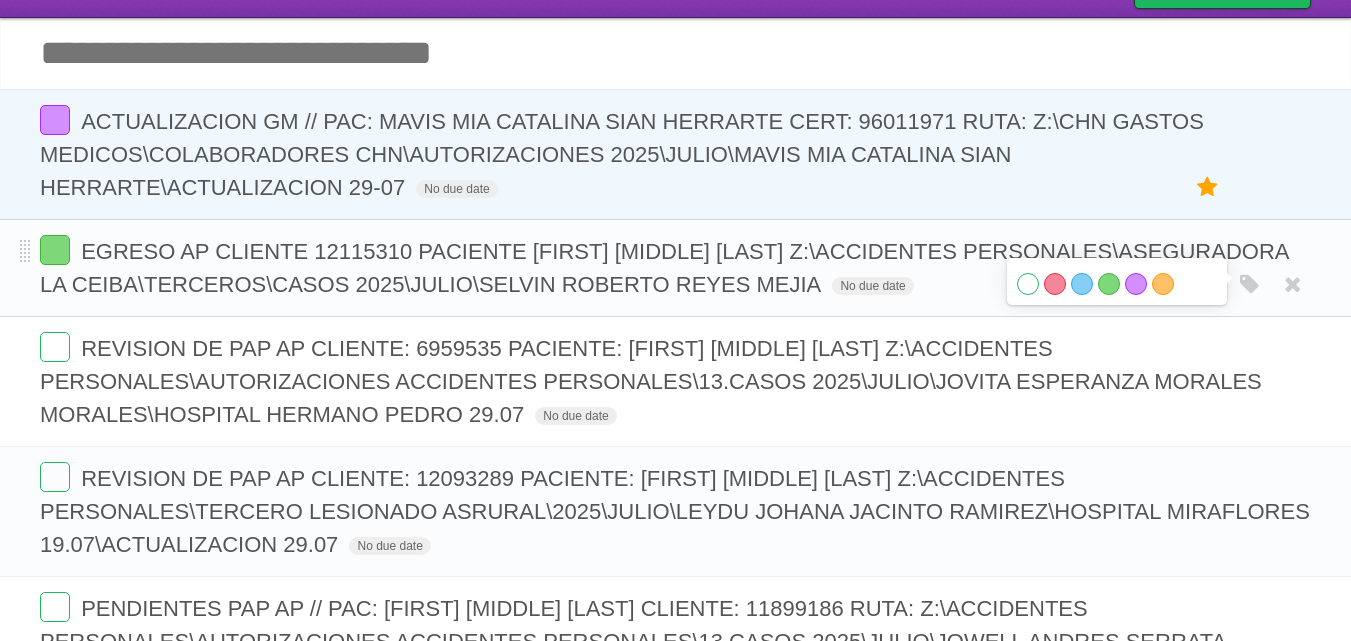 click on "EGRESO AP  CLIENTE 12115310  PACIENTE SELVIN ROBERTO REYES MEJIA Z:\ACCIDENTES PERSONALES\ASEGURADORA LA CEIBA\TERCEROS\CASOS 2025\JULIO\SELVIN ROBERTO REYES MEJIA
No due date
White
Red
Blue
Green
Purple
Orange" at bounding box center (675, 268) 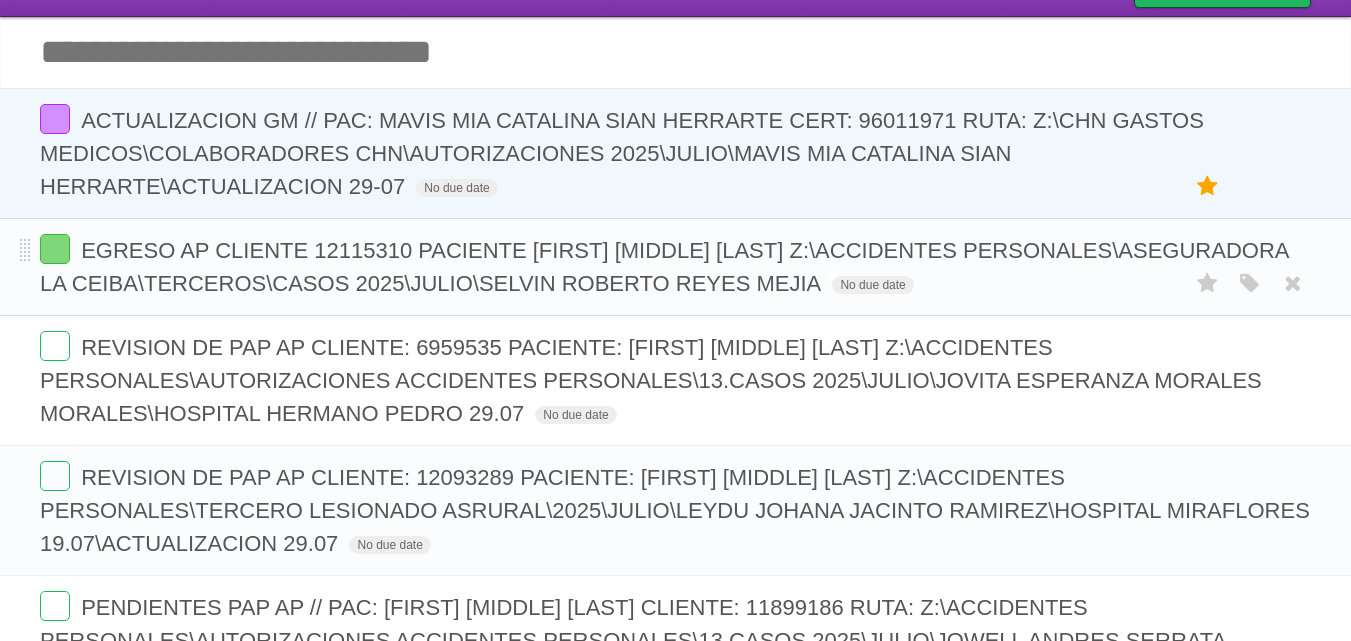 scroll, scrollTop: 77, scrollLeft: 0, axis: vertical 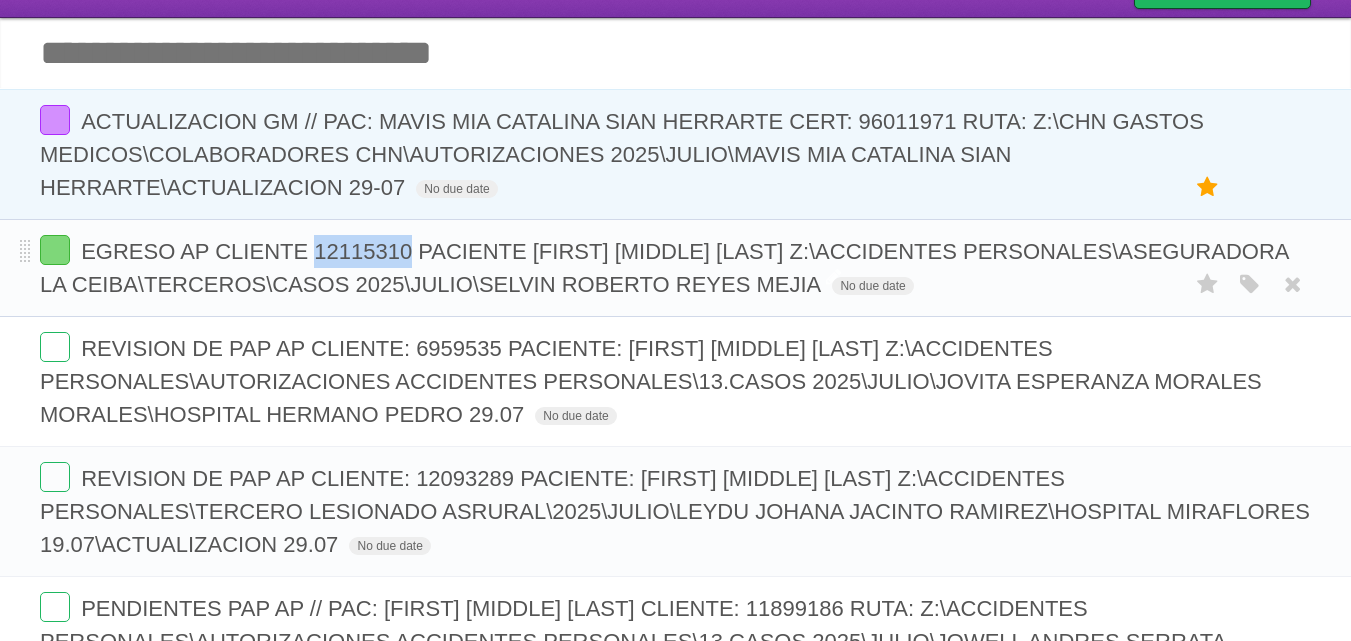 drag, startPoint x: 412, startPoint y: 258, endPoint x: 320, endPoint y: 256, distance: 92.021736 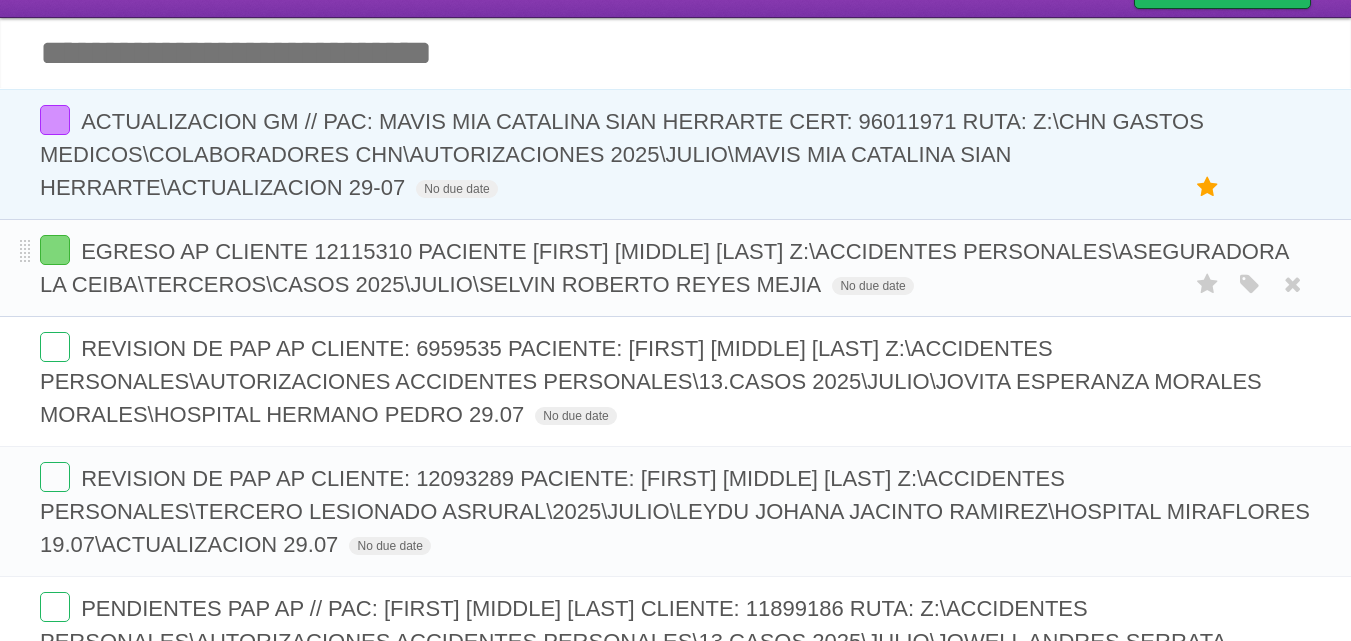 click on "EGRESO AP  CLIENTE 12115310  PACIENTE SELVIN ROBERTO REYES MEJIA Z:\ACCIDENTES PERSONALES\ASEGURADORA LA CEIBA\TERCEROS\CASOS 2025\JULIO\SELVIN ROBERTO REYES MEJIA
No due date
White
Red
Blue
Green
Purple
Orange" at bounding box center (675, 268) 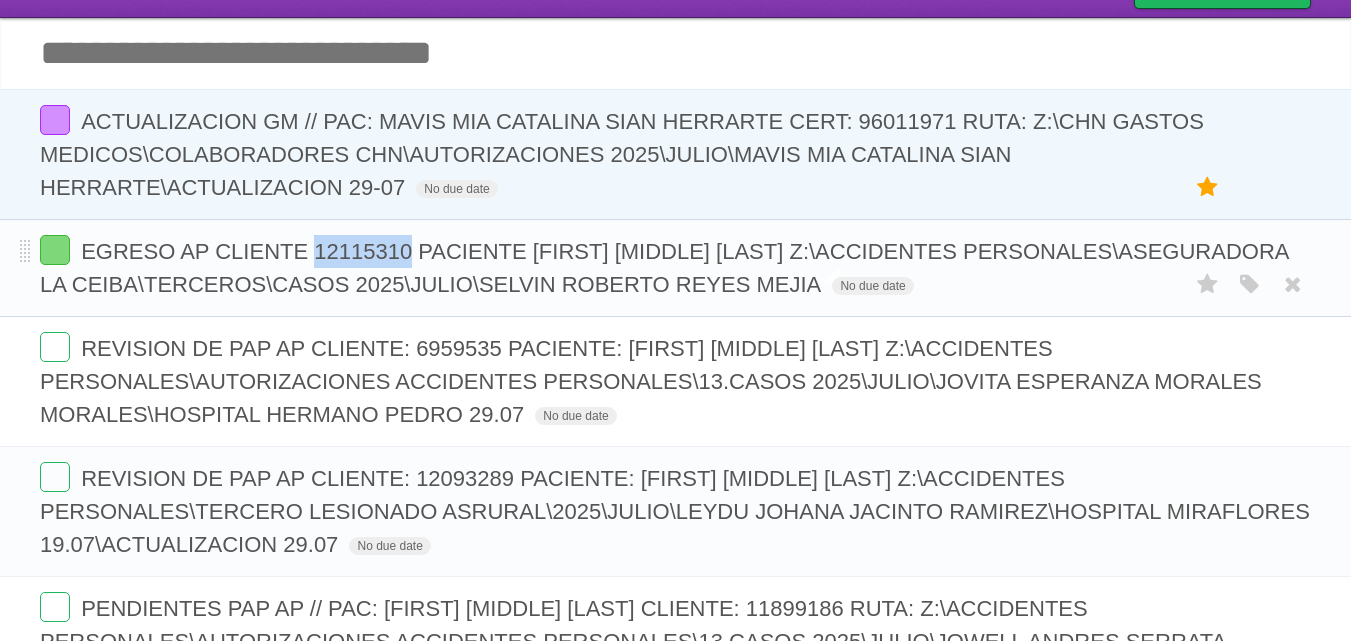 drag, startPoint x: 410, startPoint y: 250, endPoint x: 315, endPoint y: 252, distance: 95.02105 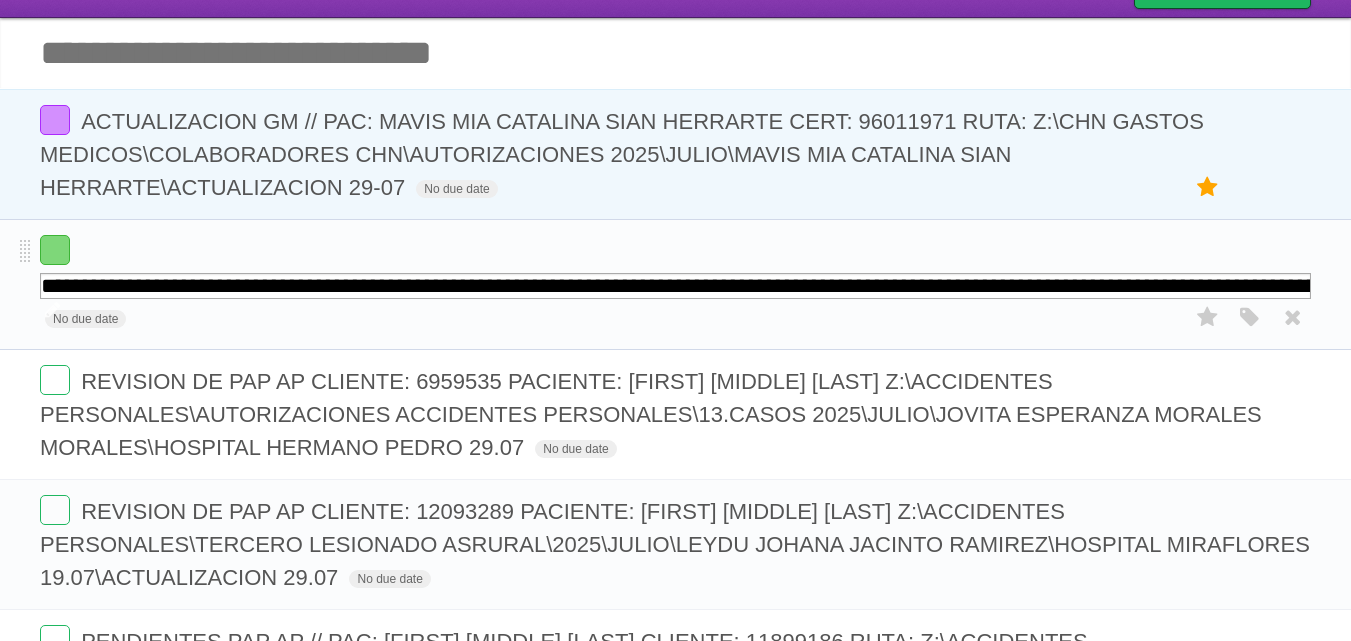 click on "**********" at bounding box center (675, 286) 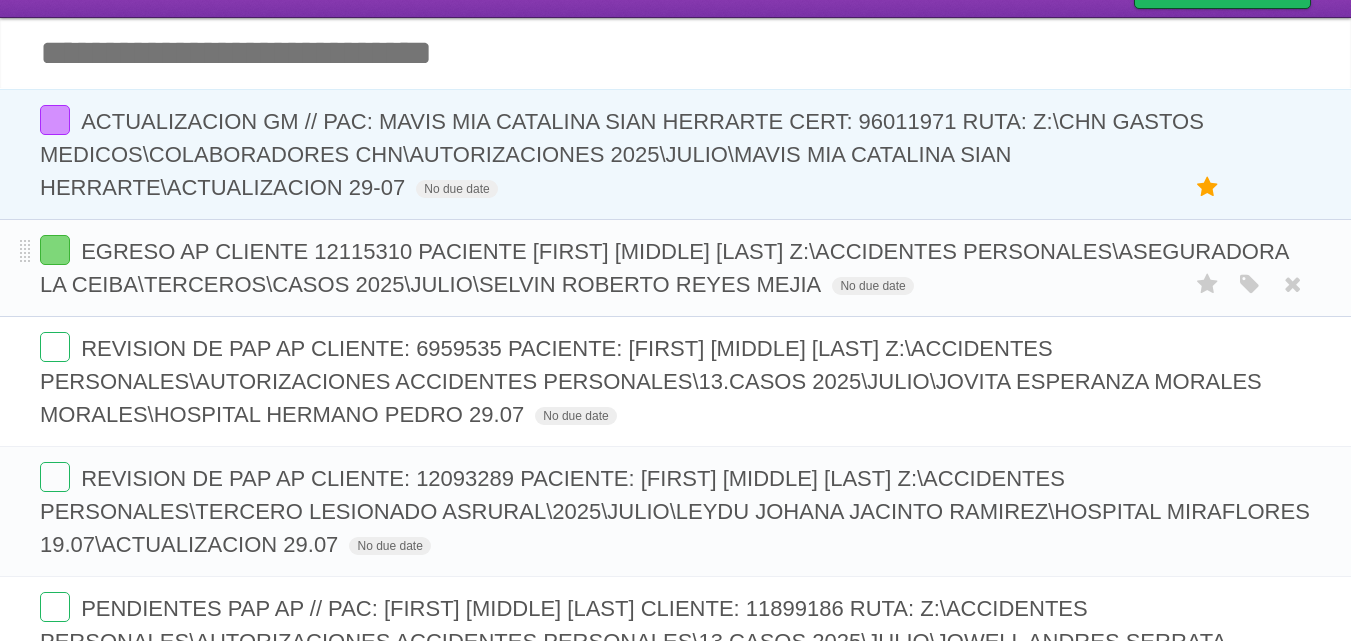 click on "EGRESO AP  CLIENTE 12115310  PACIENTE SELVIN ROBERTO REYES MEJIA Z:\ACCIDENTES PERSONALES\ASEGURADORA LA CEIBA\TERCEROS\CASOS 2025\JULIO\SELVIN ROBERTO REYES MEJIA
No due date
White
Red
Blue
Green
Purple
Orange" at bounding box center [675, 268] 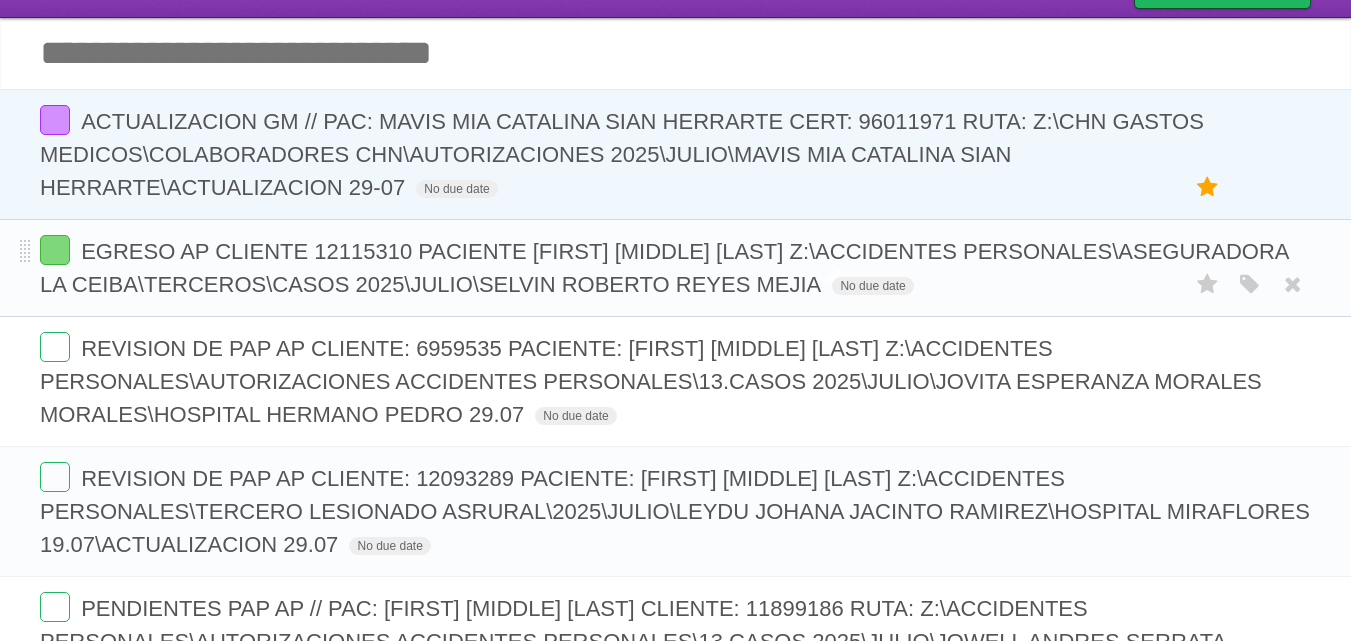 click on "EGRESO AP  CLIENTE 12115310  PACIENTE SELVIN ROBERTO REYES MEJIA Z:\ACCIDENTES PERSONALES\ASEGURADORA LA CEIBA\TERCEROS\CASOS 2025\JULIO\SELVIN ROBERTO REYES MEJIA" at bounding box center [664, 268] 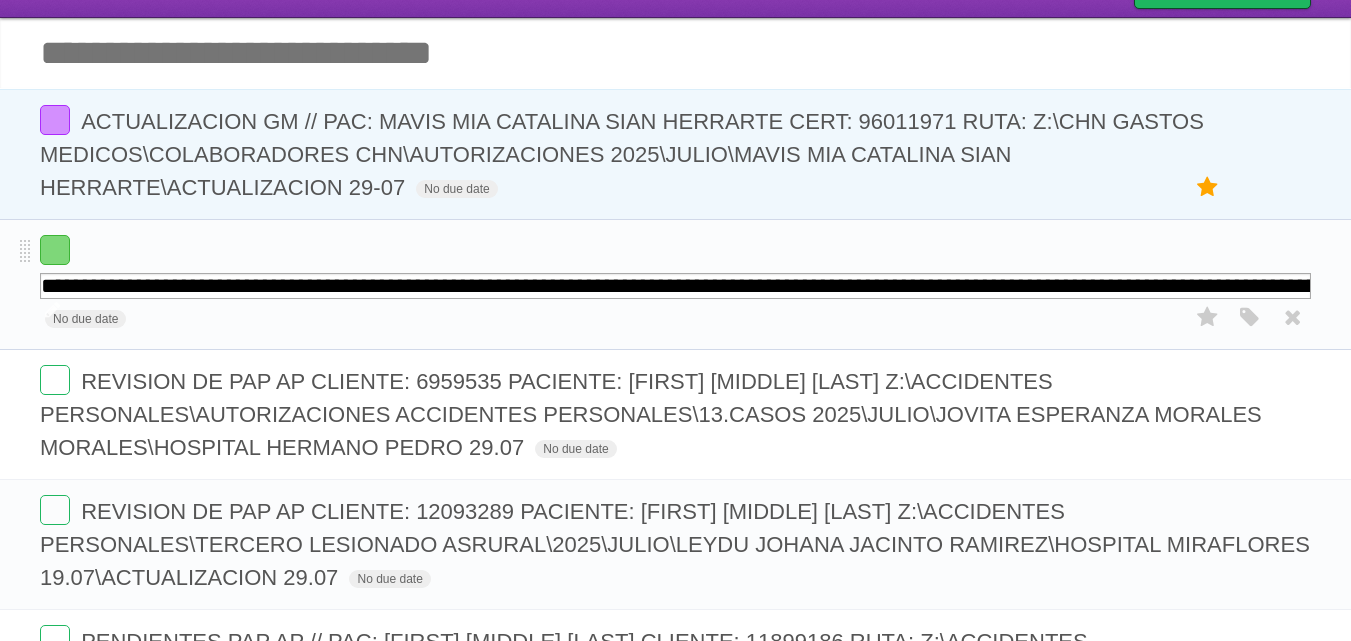 click on "**********" at bounding box center (675, 286) 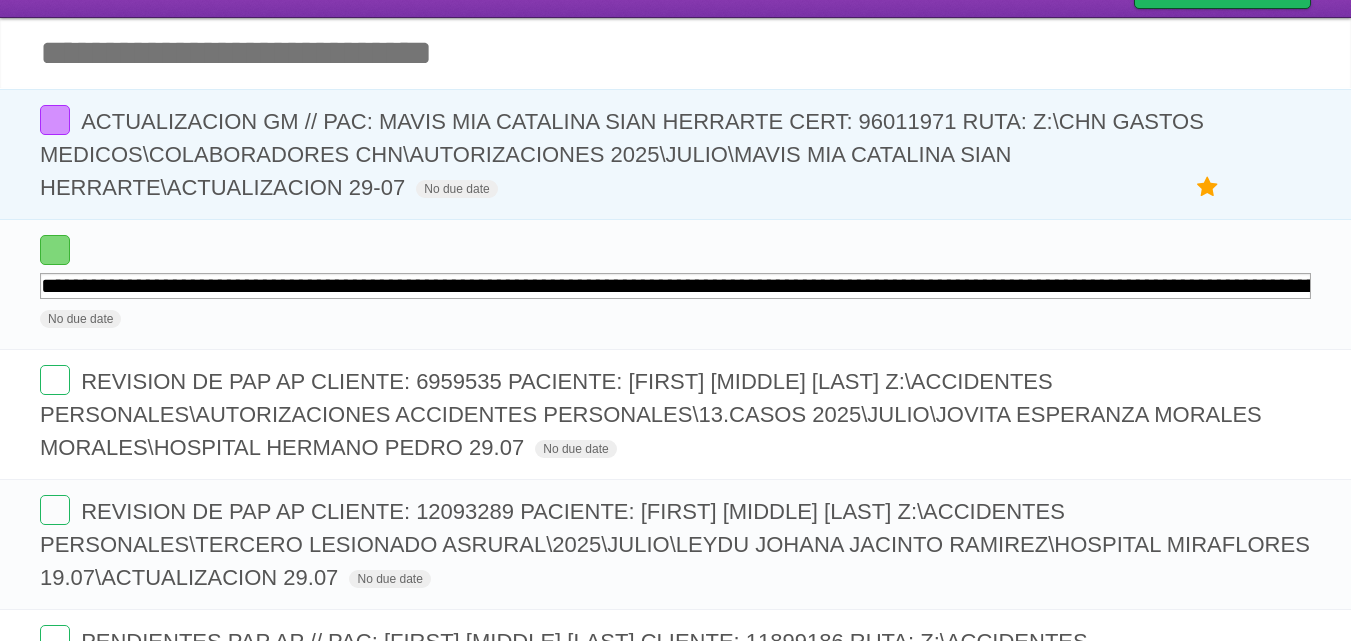 scroll, scrollTop: 0, scrollLeft: 827, axis: horizontal 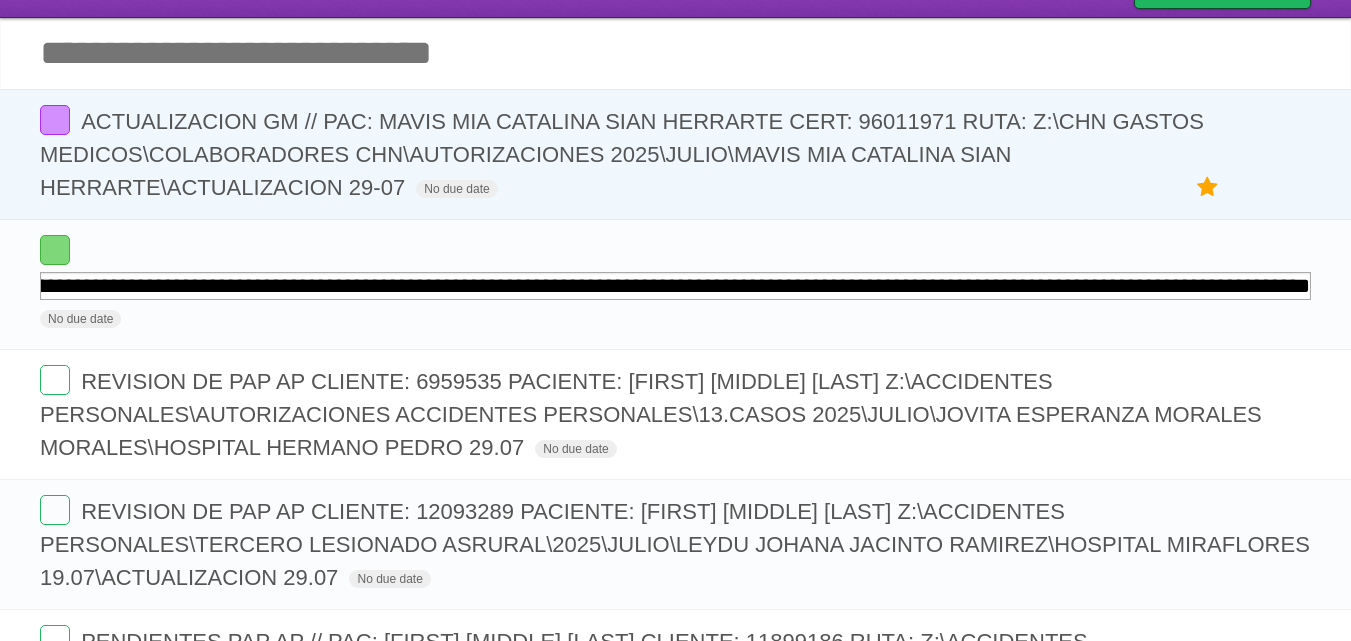 drag, startPoint x: 852, startPoint y: 293, endPoint x: 1365, endPoint y: 346, distance: 515.7305 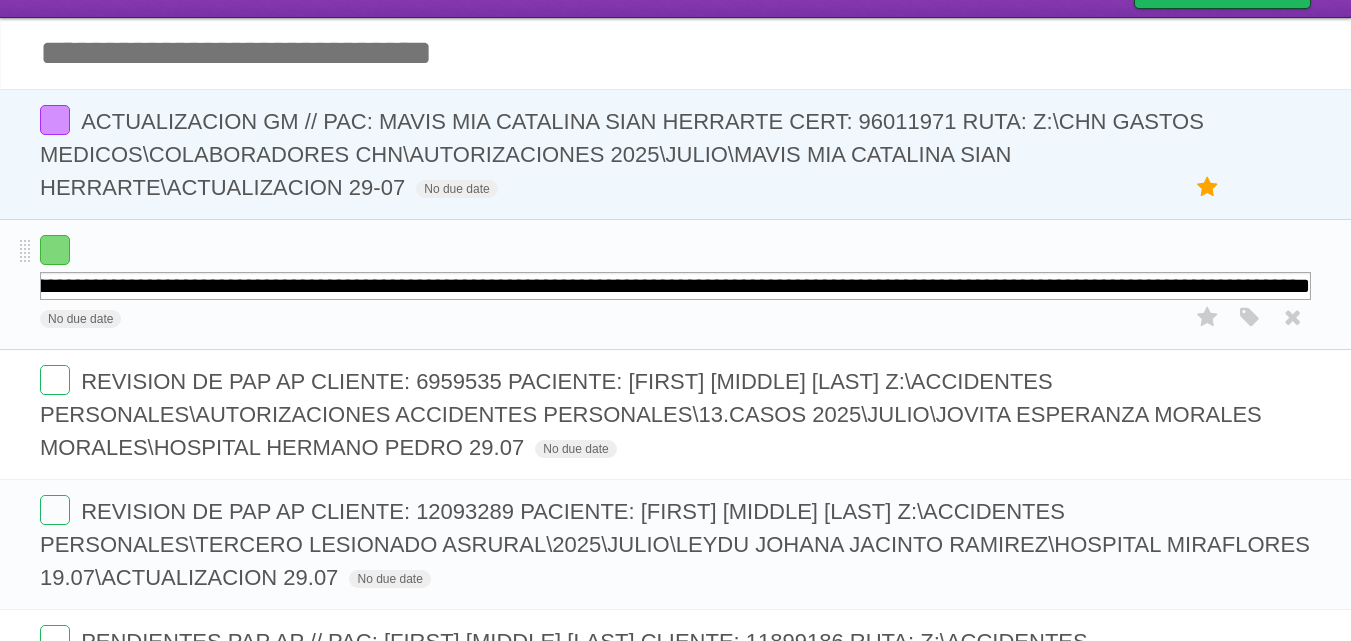 click on "**********" at bounding box center (675, 284) 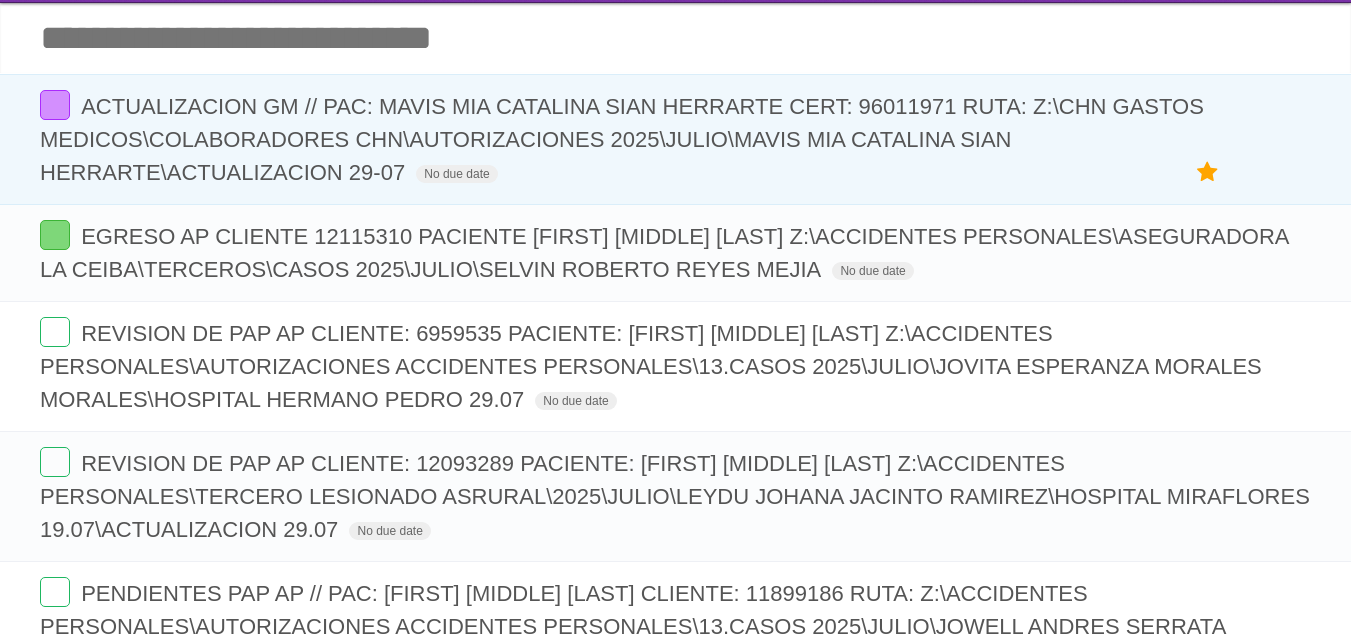 scroll, scrollTop: 0, scrollLeft: 0, axis: both 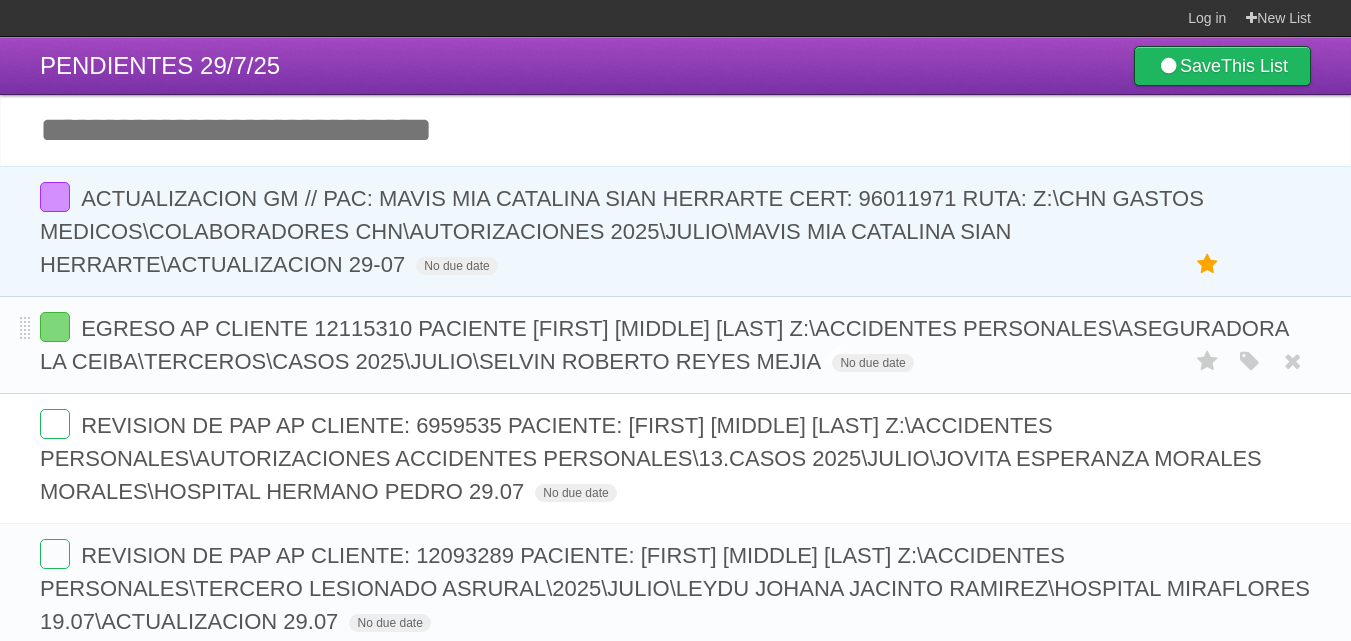 click on "EGRESO AP  CLIENTE 12115310  PACIENTE SELVIN ROBERTO REYES MEJIA Z:\ACCIDENTES PERSONALES\ASEGURADORA LA CEIBA\TERCEROS\CASOS 2025\JULIO\SELVIN ROBERTO REYES MEJIA" at bounding box center [664, 345] 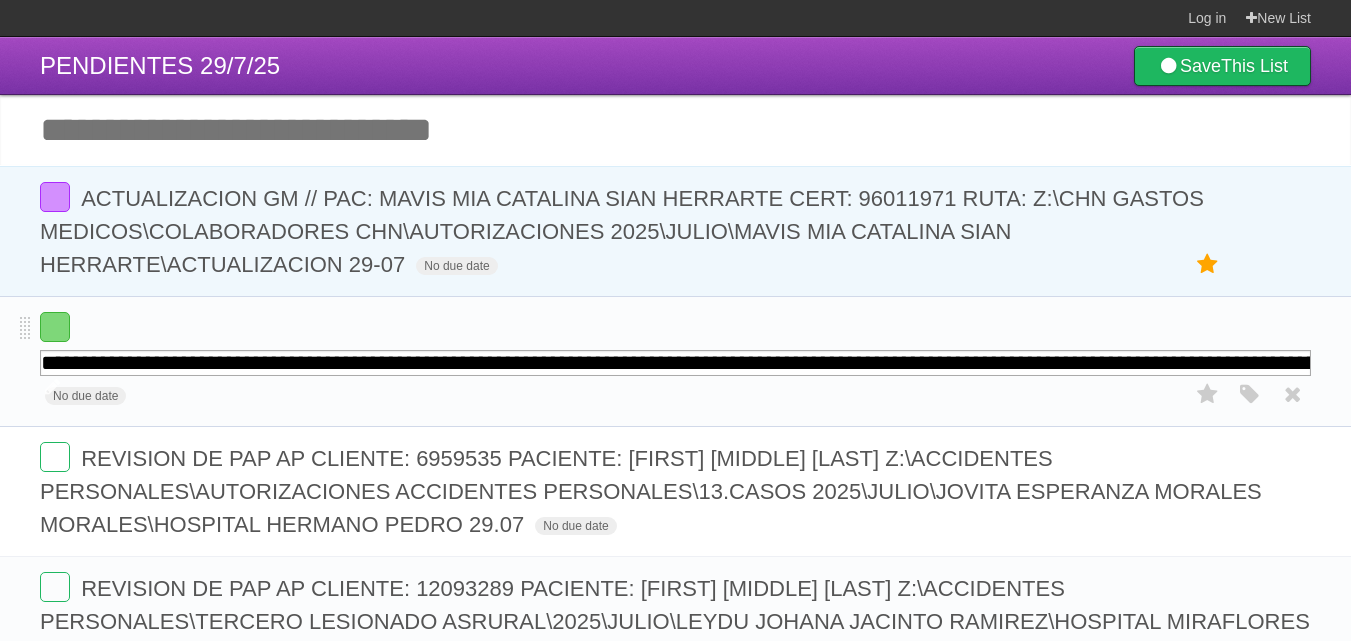 click on "**********" at bounding box center [675, 363] 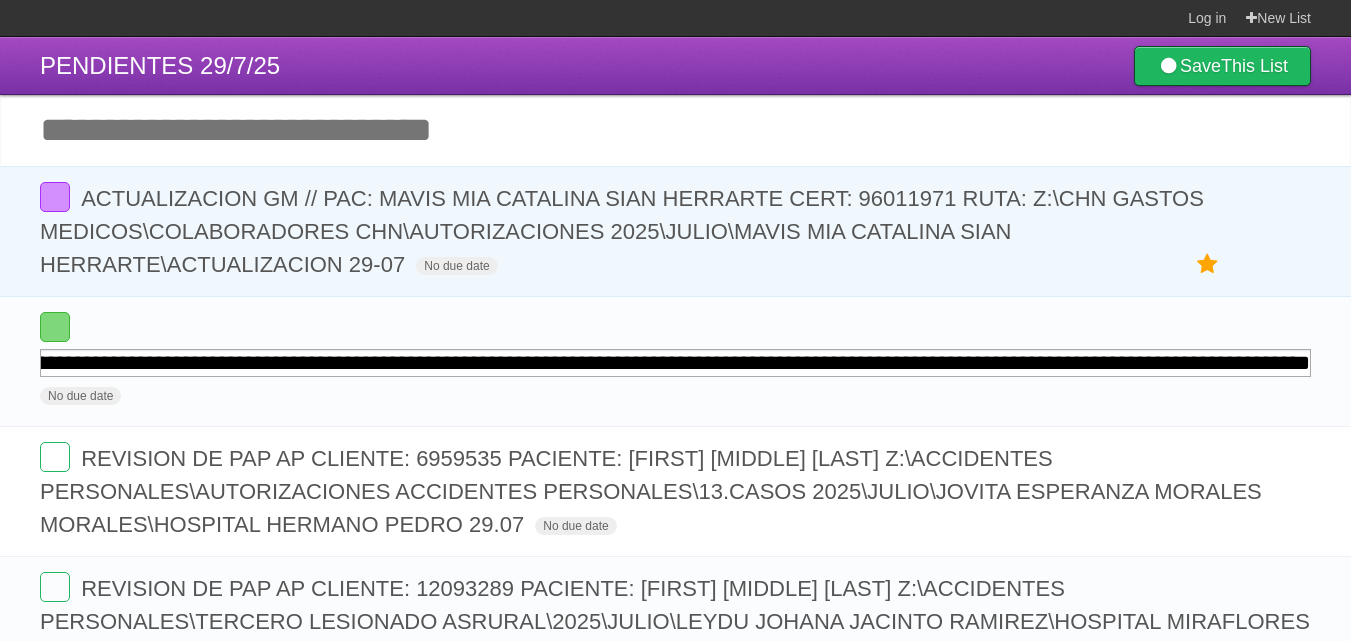 scroll, scrollTop: 0, scrollLeft: 827, axis: horizontal 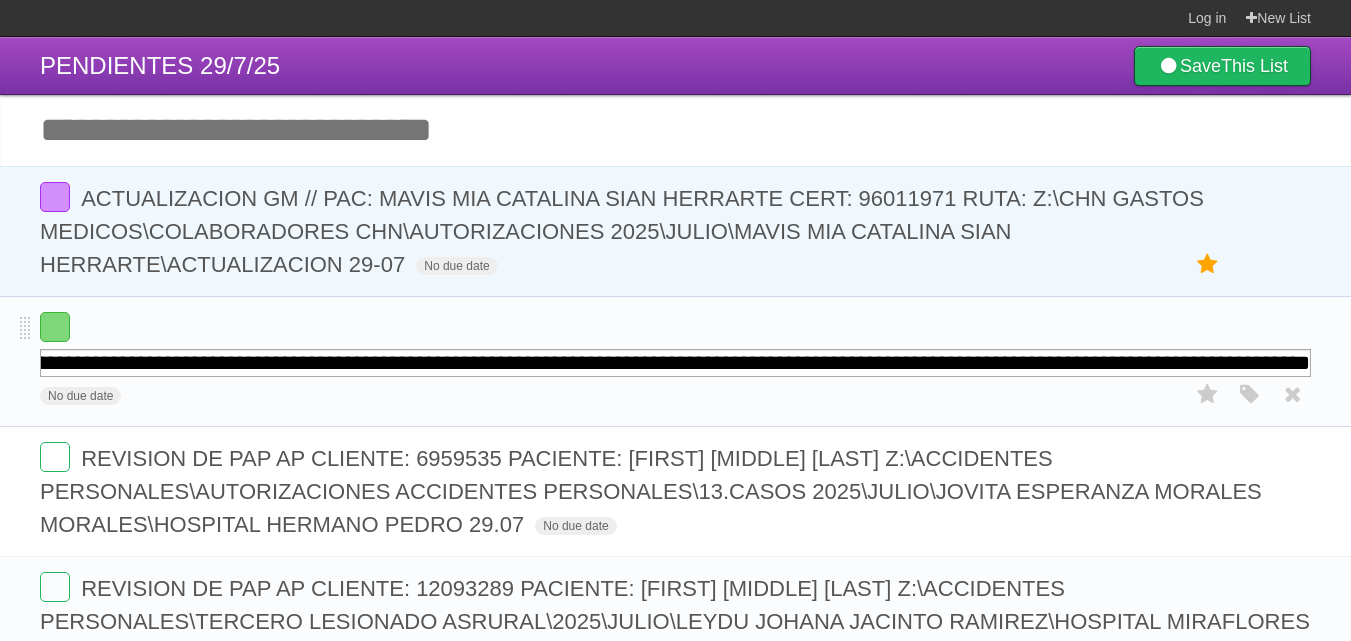 click on "**********" at bounding box center (675, 361) 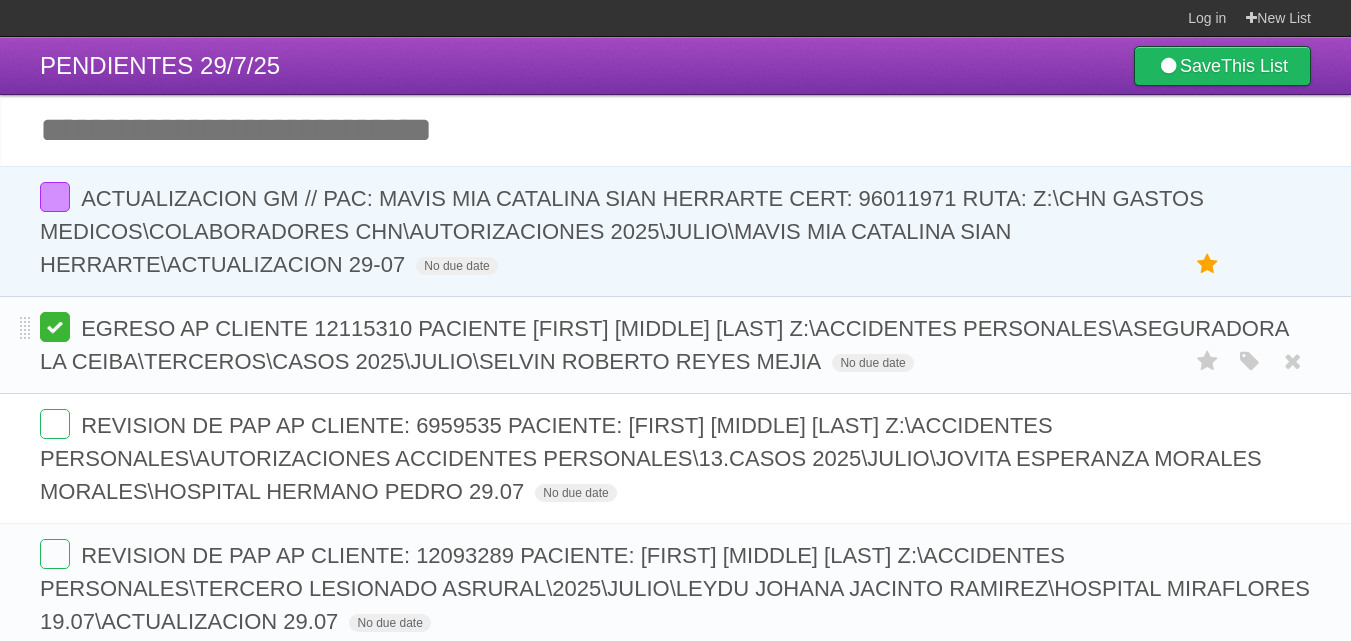 click at bounding box center [55, 327] 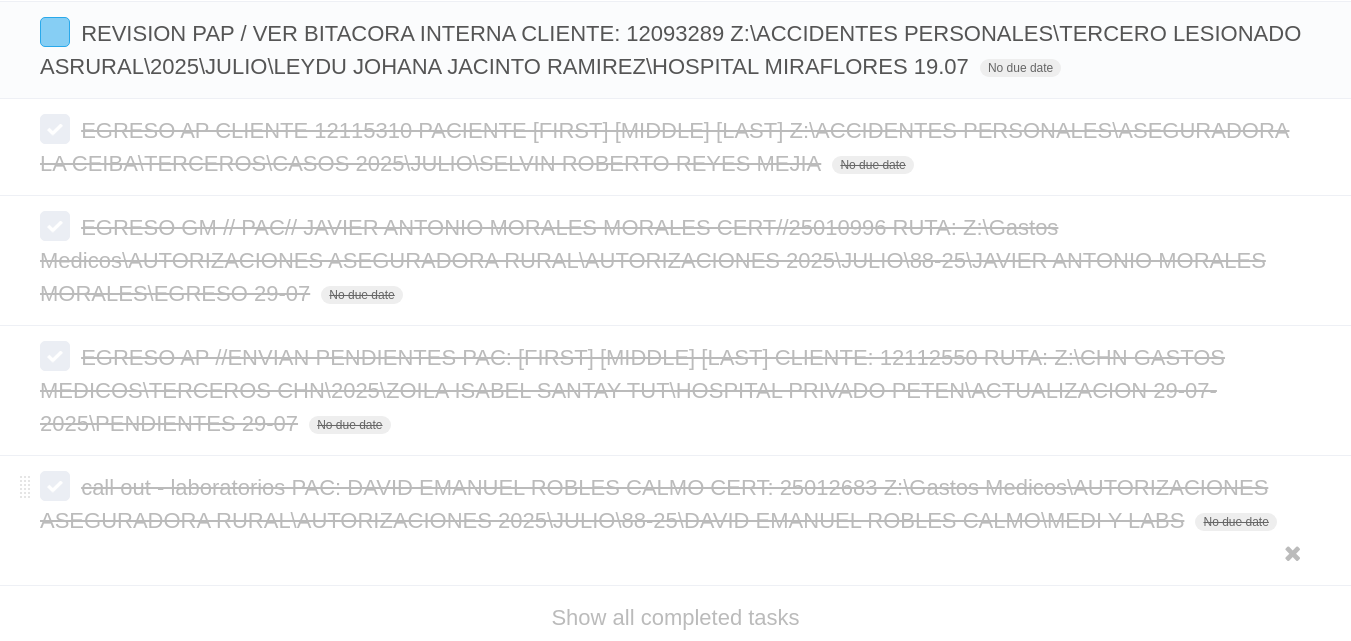 scroll, scrollTop: 1300, scrollLeft: 0, axis: vertical 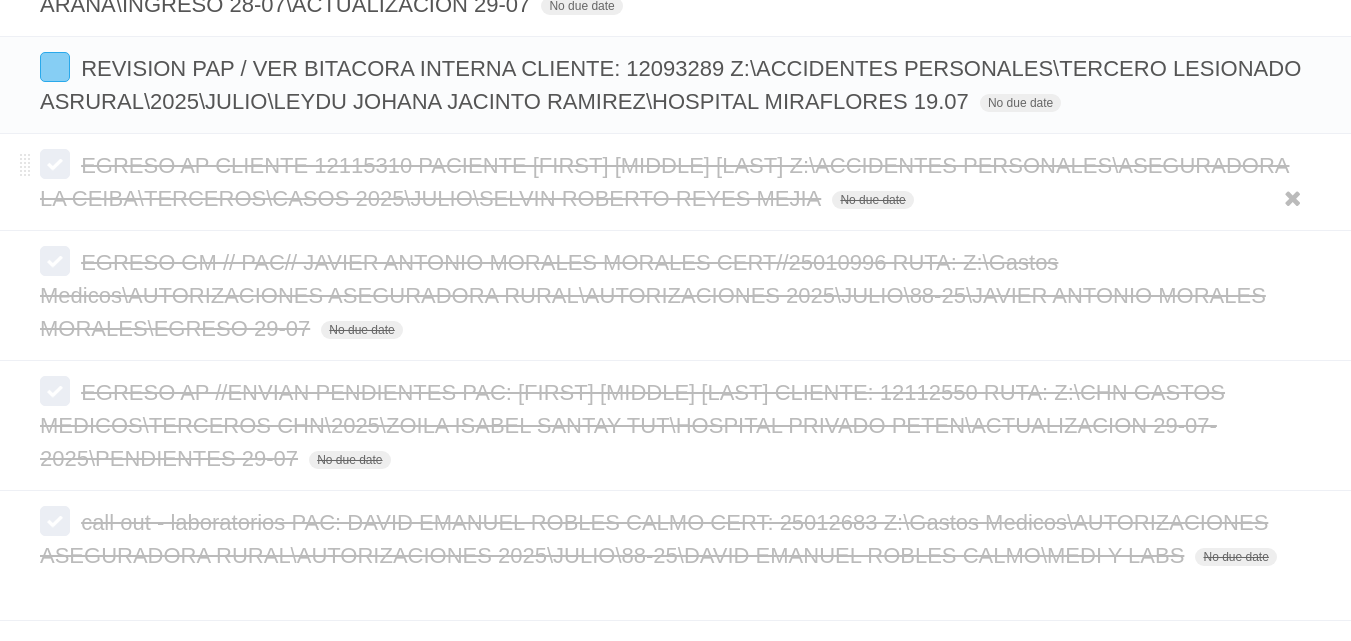 click on "EGRESO AP  CLIENTE 12115310  PACIENTE SELVIN ROBERTO REYES MEJIA Z:\ACCIDENTES PERSONALES\ASEGURADORA LA CEIBA\TERCEROS\CASOS 2025\JULIO\SELVIN ROBERTO REYES MEJIA" at bounding box center (664, 182) 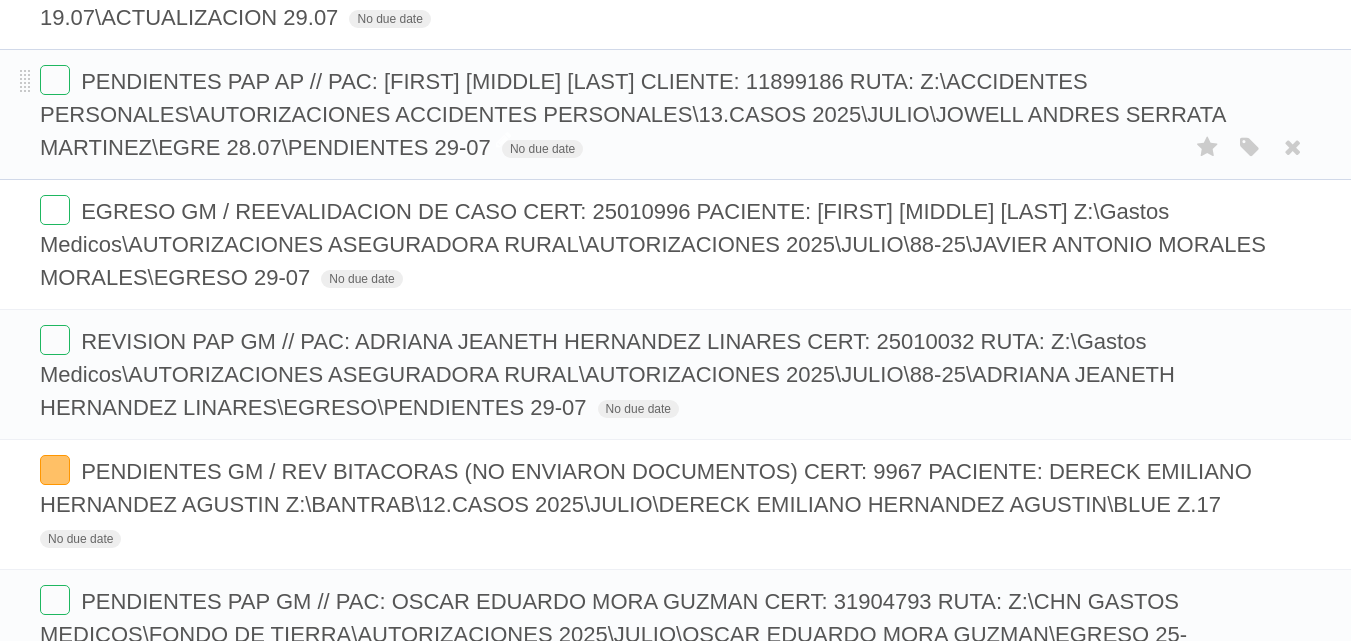 scroll, scrollTop: 600, scrollLeft: 0, axis: vertical 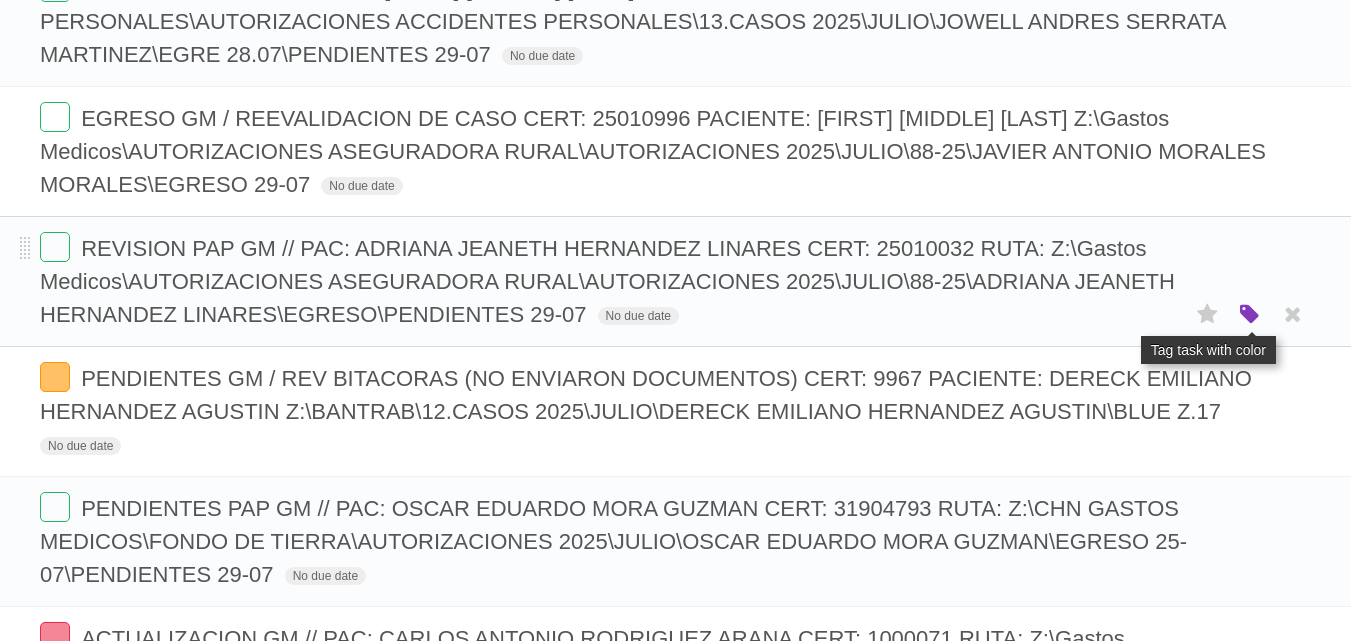 click at bounding box center (1250, 315) 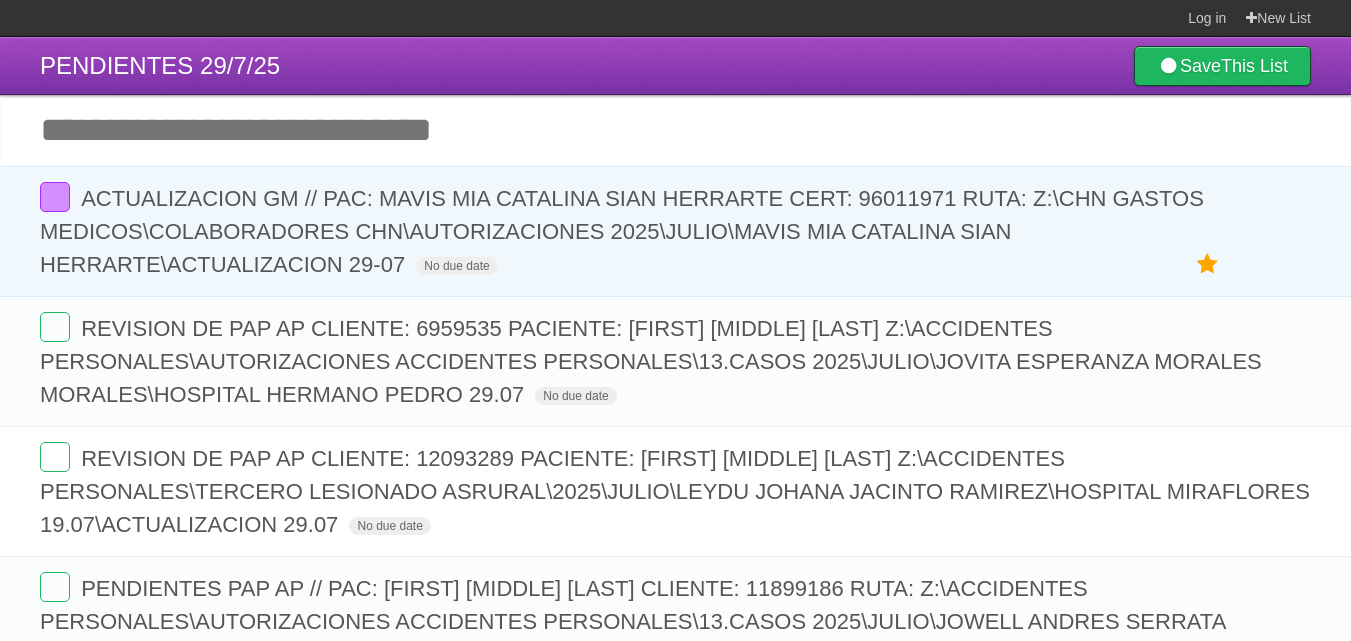 scroll, scrollTop: 100, scrollLeft: 0, axis: vertical 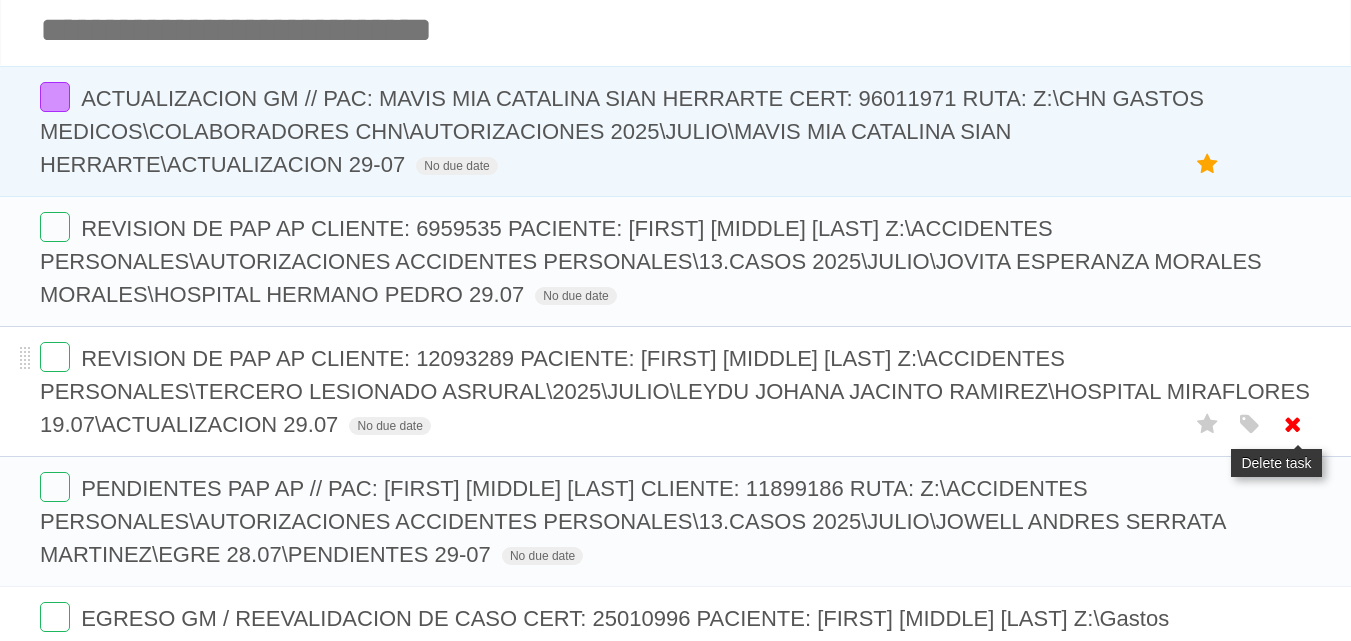 click at bounding box center (1293, 424) 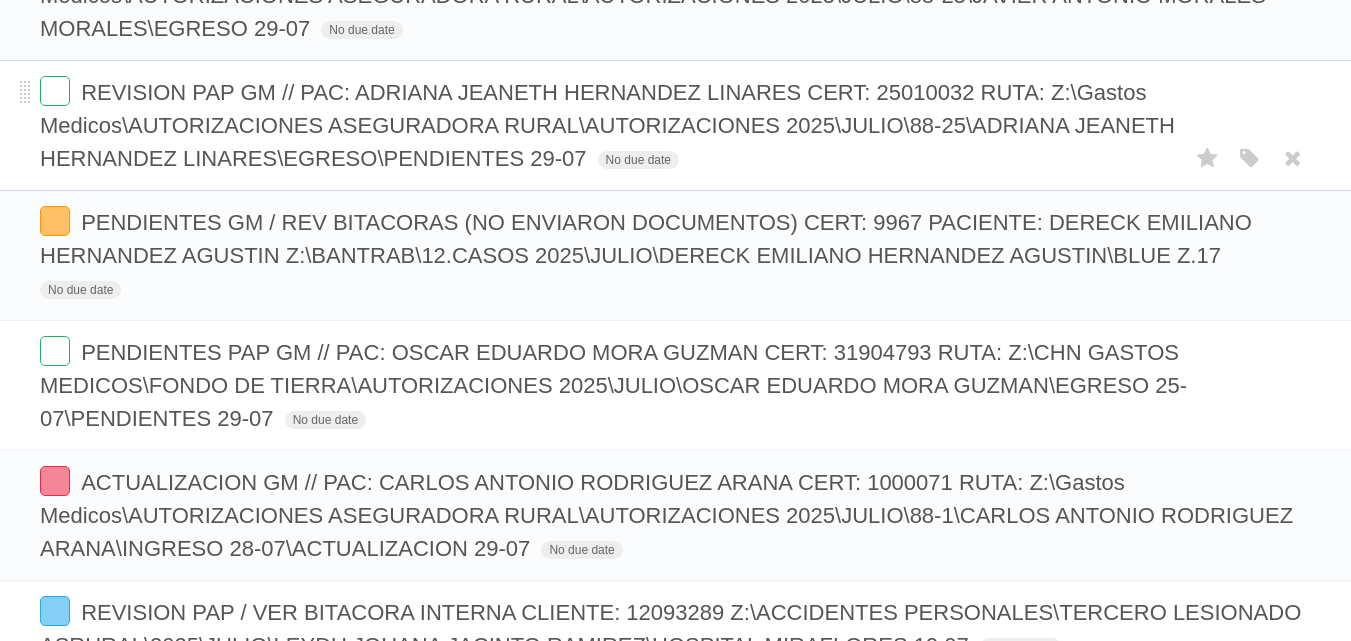 scroll, scrollTop: 600, scrollLeft: 0, axis: vertical 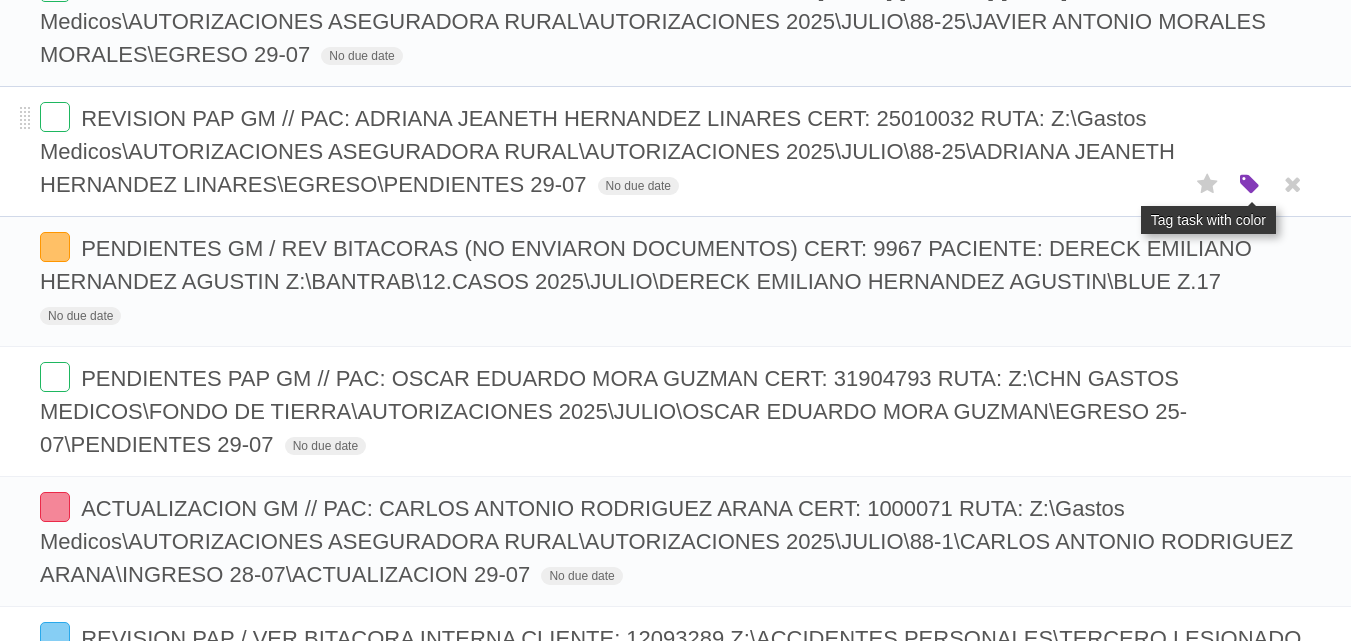 click at bounding box center [1250, 185] 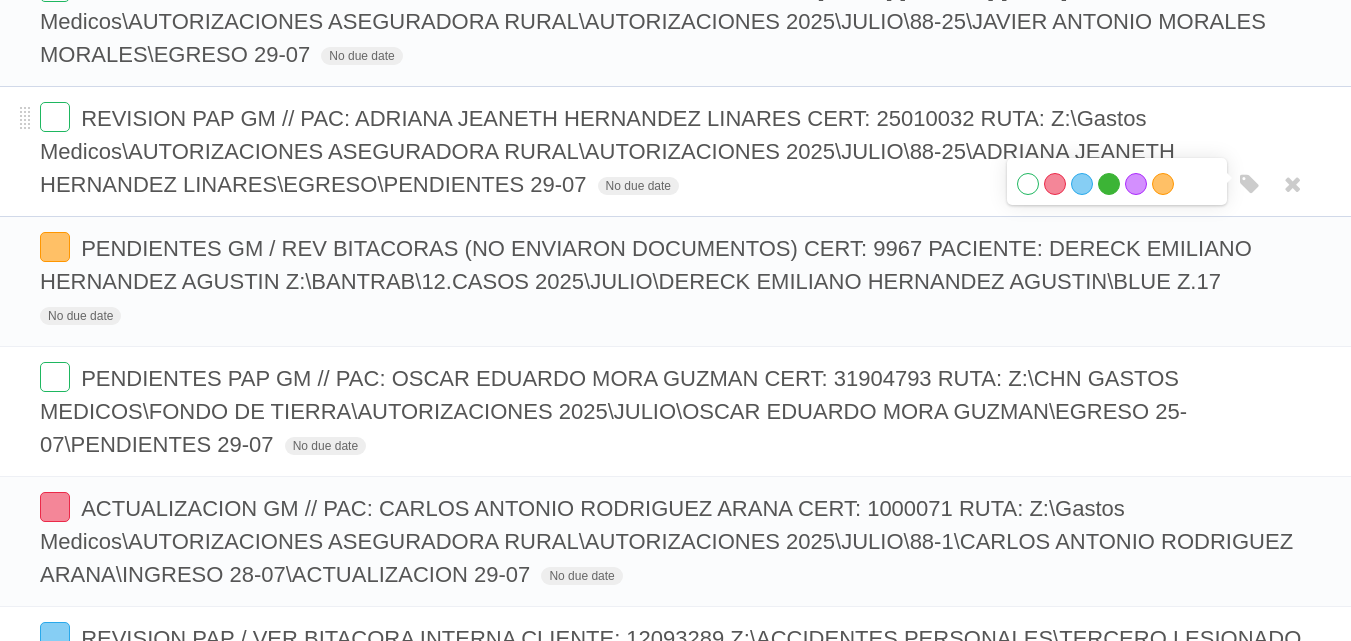 click on "Green" at bounding box center (1109, 184) 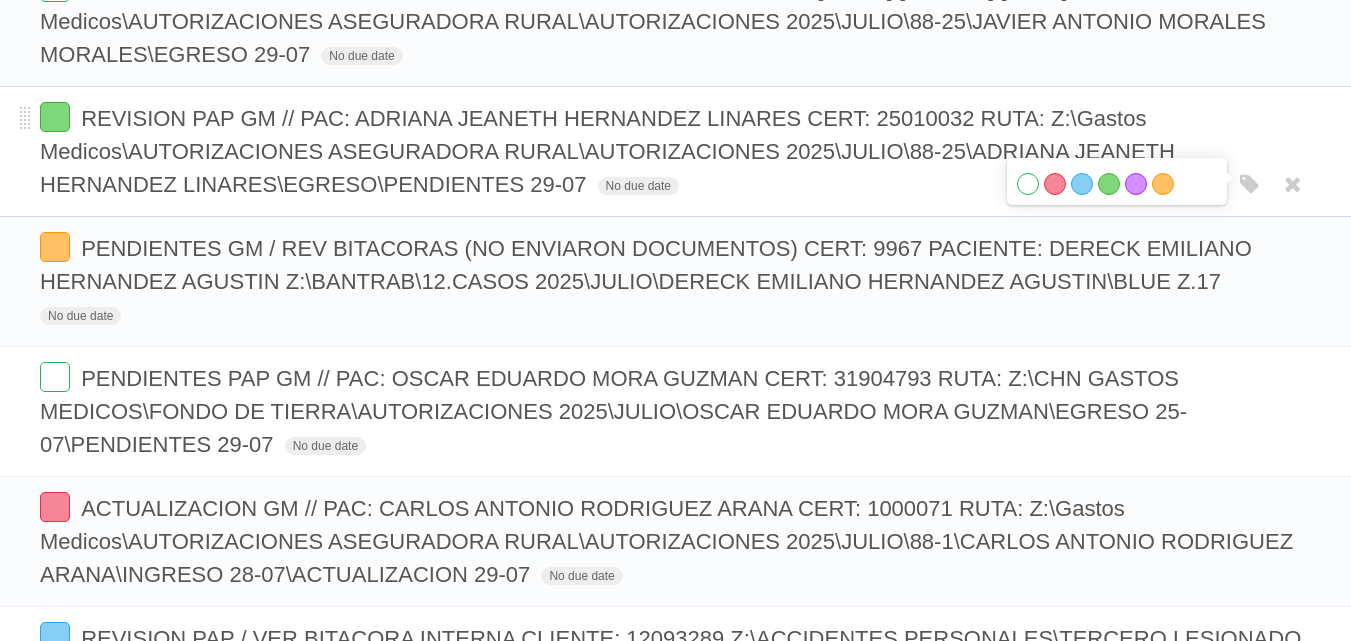 click on "REVISION PAP GM //  PAC: ADRIANA JEANETH HERNANDEZ LINARES   CERT: 25010032  RUTA: Z:\Gastos Medicos\AUTORIZACIONES ASEGURADORA RURAL\AUTORIZACIONES 2025\JULIO\88-25\ADRIANA JEANETH HERNANDEZ LINARES\EGRESO\PENDIENTES 29-07
No due date
White
Red
Blue
Green
Purple
Orange" at bounding box center [675, 151] 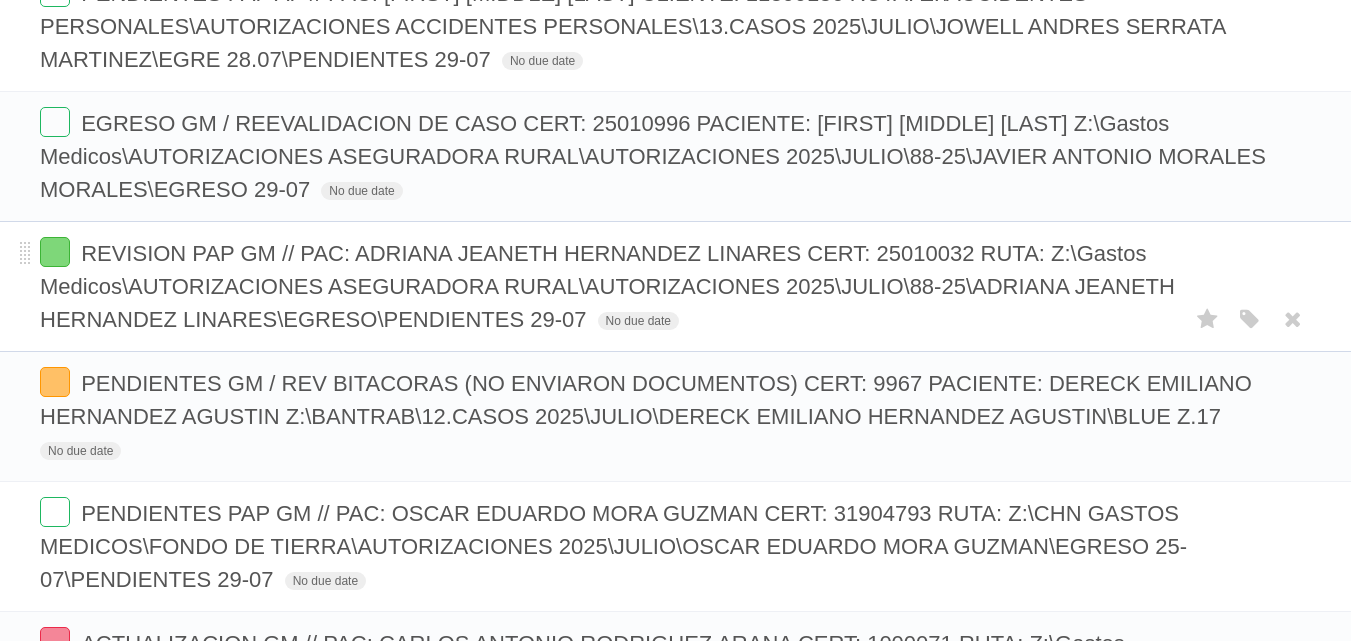 scroll, scrollTop: 500, scrollLeft: 0, axis: vertical 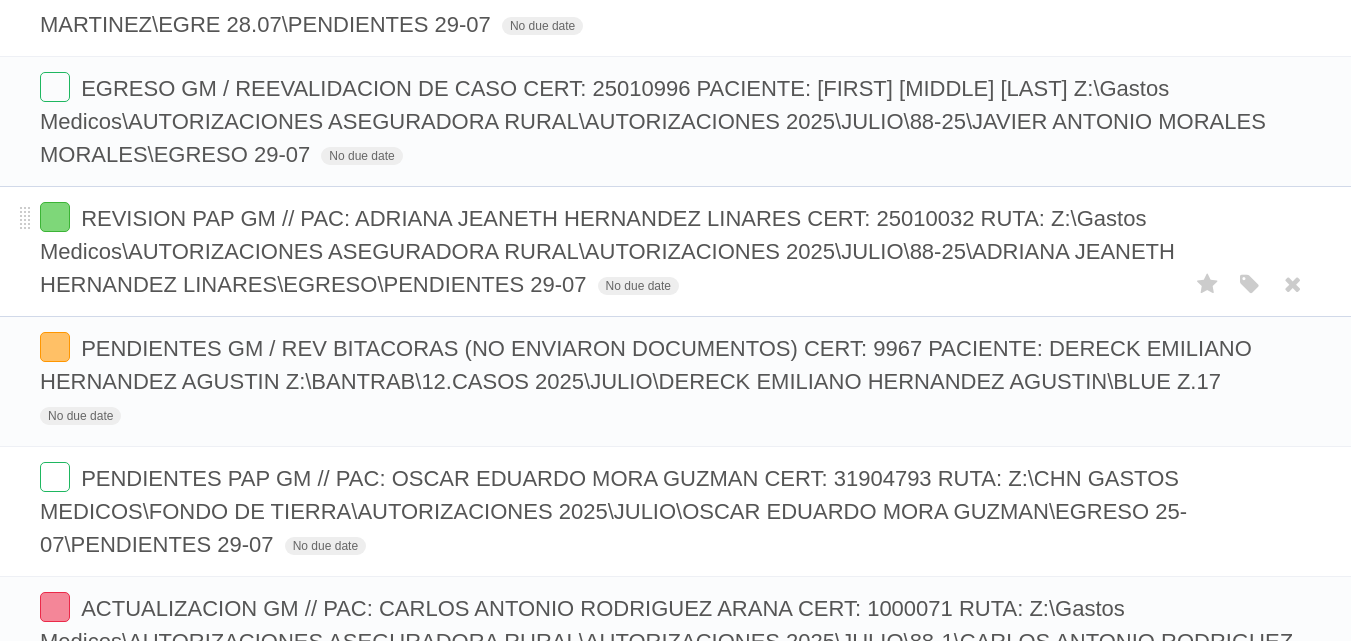 click on "REVISION PAP GM //  PAC: ADRIANA JEANETH HERNANDEZ LINARES   CERT: 25010032  RUTA: Z:\Gastos Medicos\AUTORIZACIONES ASEGURADORA RURAL\AUTORIZACIONES 2025\JULIO\88-25\ADRIANA JEANETH HERNANDEZ LINARES\EGRESO\PENDIENTES 29-07" at bounding box center [607, 251] 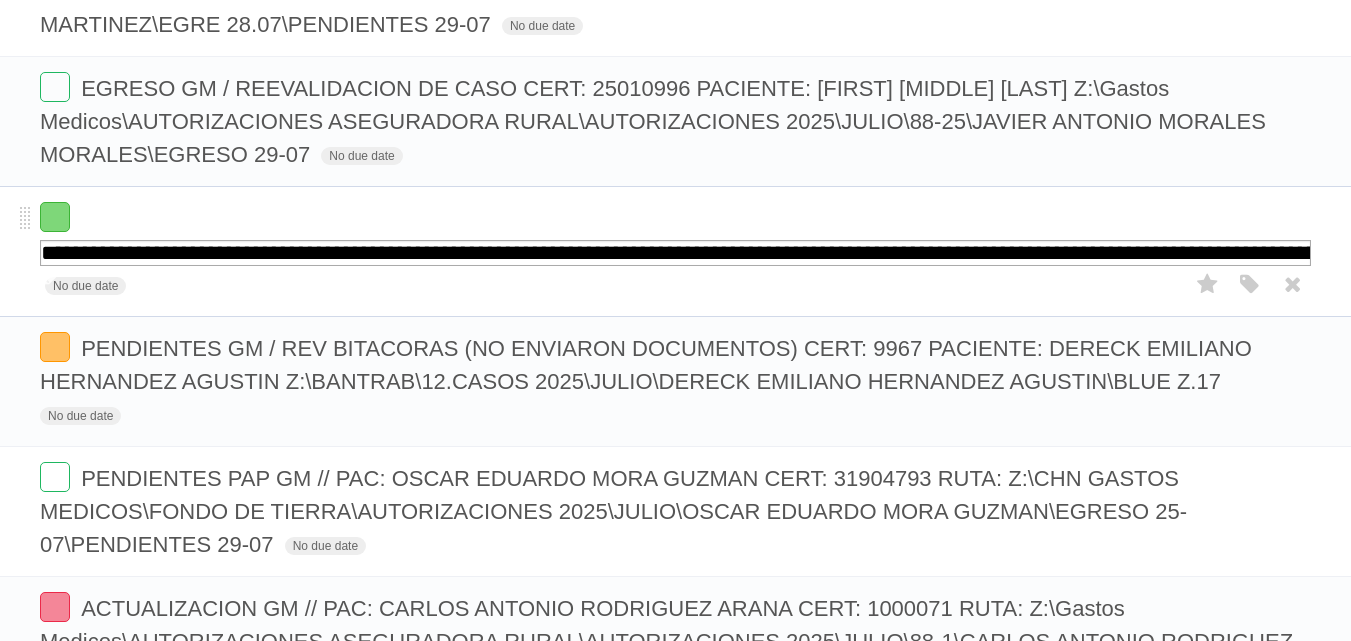 click on "**********" at bounding box center (675, 253) 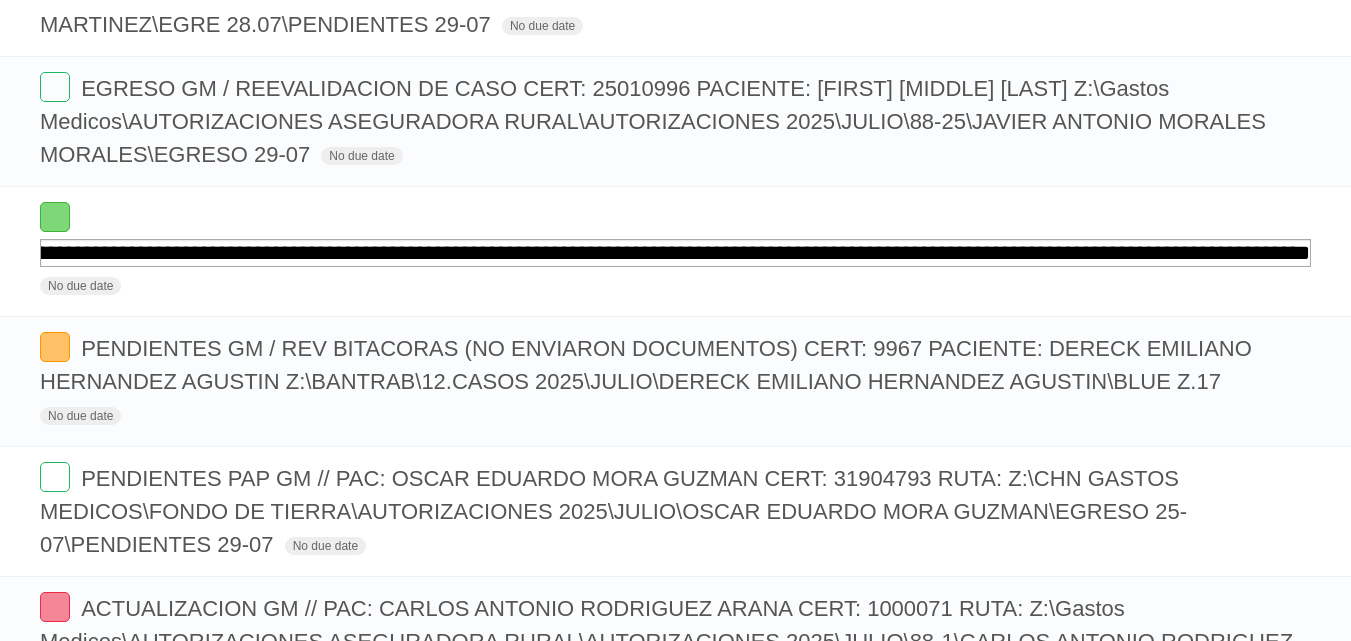 scroll, scrollTop: 0, scrollLeft: 1520, axis: horizontal 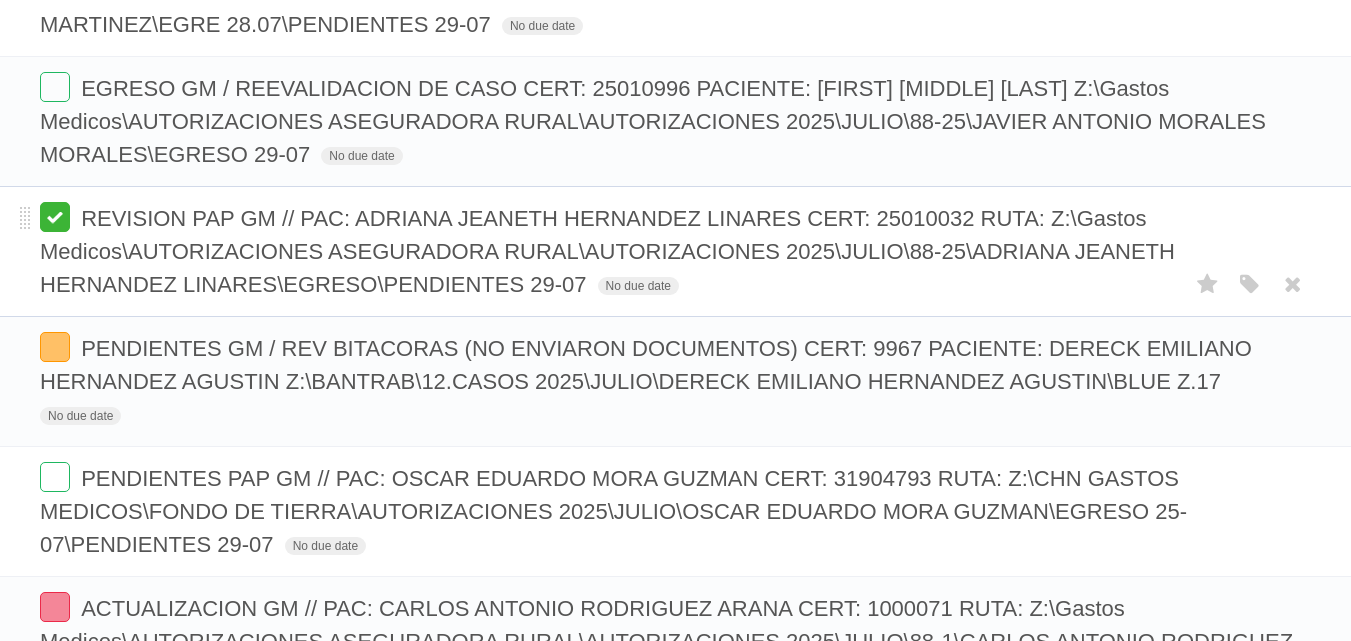 click at bounding box center [55, 217] 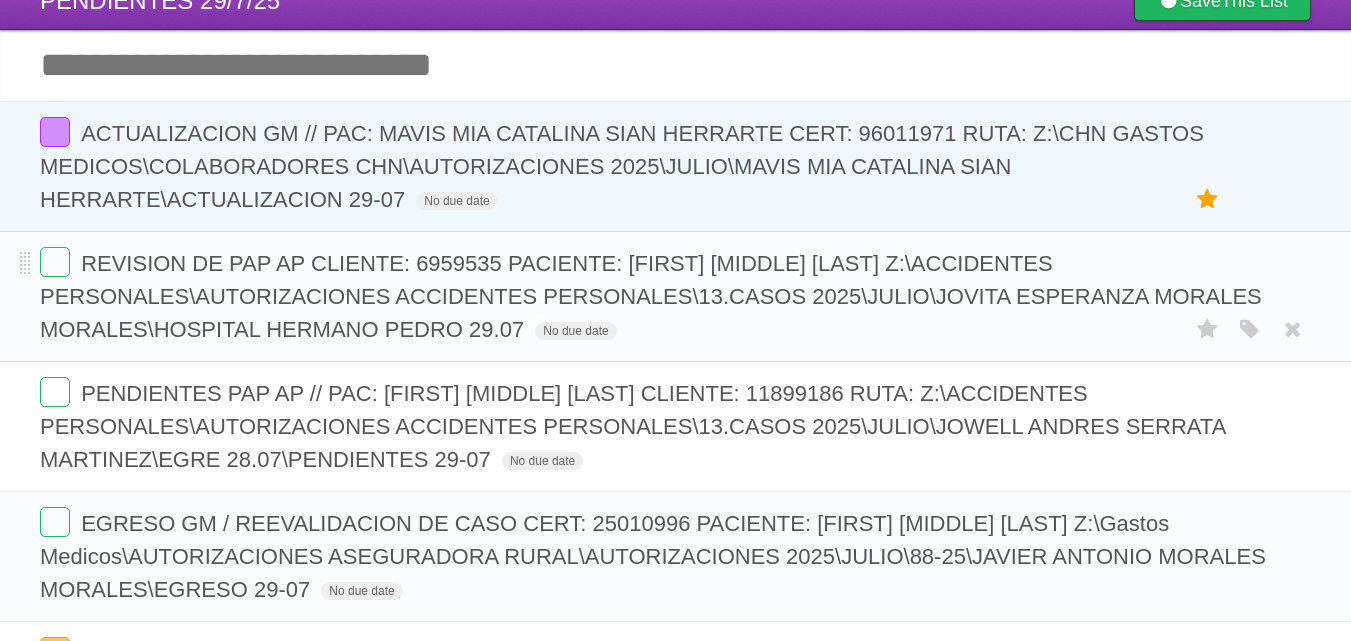 scroll, scrollTop: 100, scrollLeft: 0, axis: vertical 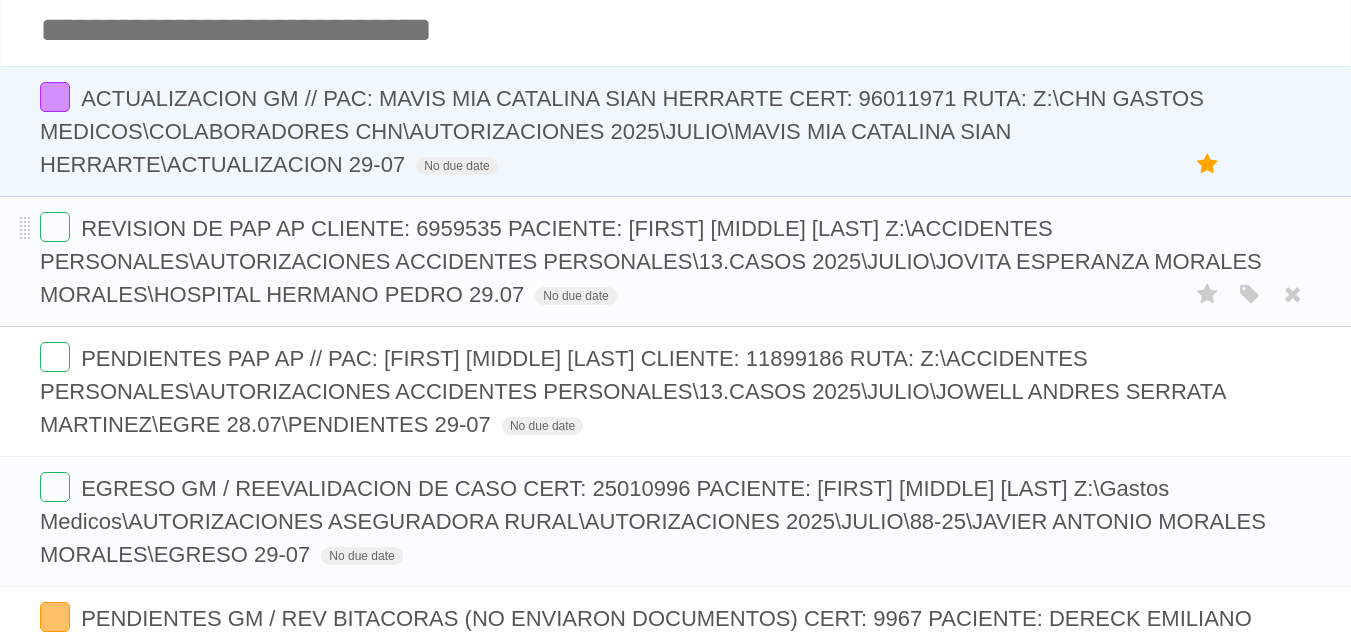 click on "REVISION DE PAP AP  CLIENTE: 6959535    PACIENTE: [FIRST] [LAST]  Z:\ACCIDENTES PERSONALES\AUTORIZACIONES ACCIDENTES PERSONALES\13.CASOS 2025\JULIO\[FIRST] [LAST]\HOSPITAL HERMANO PEDRO 29.07" at bounding box center [651, 261] 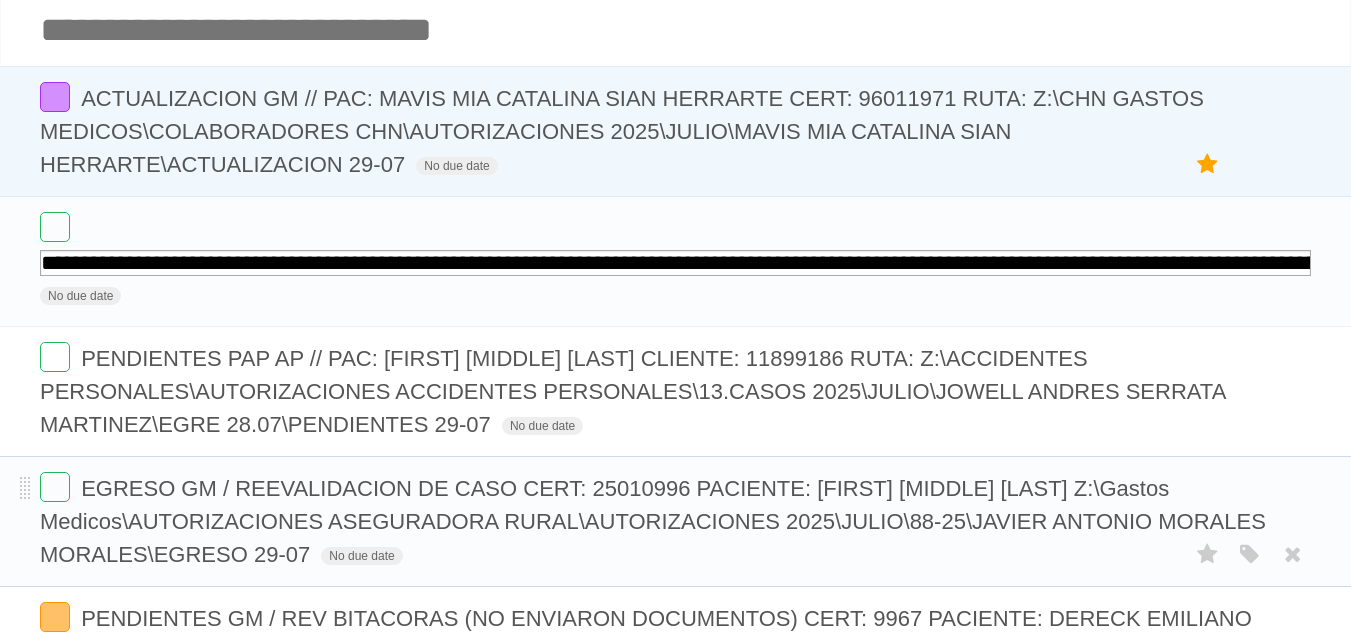click on "EGRESO GM / REEVALIDACION DE CASO   CERT: 25010996   PACIENTE: JAVIER ANTONIO MORALES MORALES   Z:\Gastos Medicos\AUTORIZACIONES ASEGURADORA RURAL\AUTORIZACIONES 2025\JULIO\88-25\JAVIER ANTONIO MORALES MORALES\EGRESO 29-07
No due date
White
Red
Blue
Green
Purple
Orange" at bounding box center [675, 521] 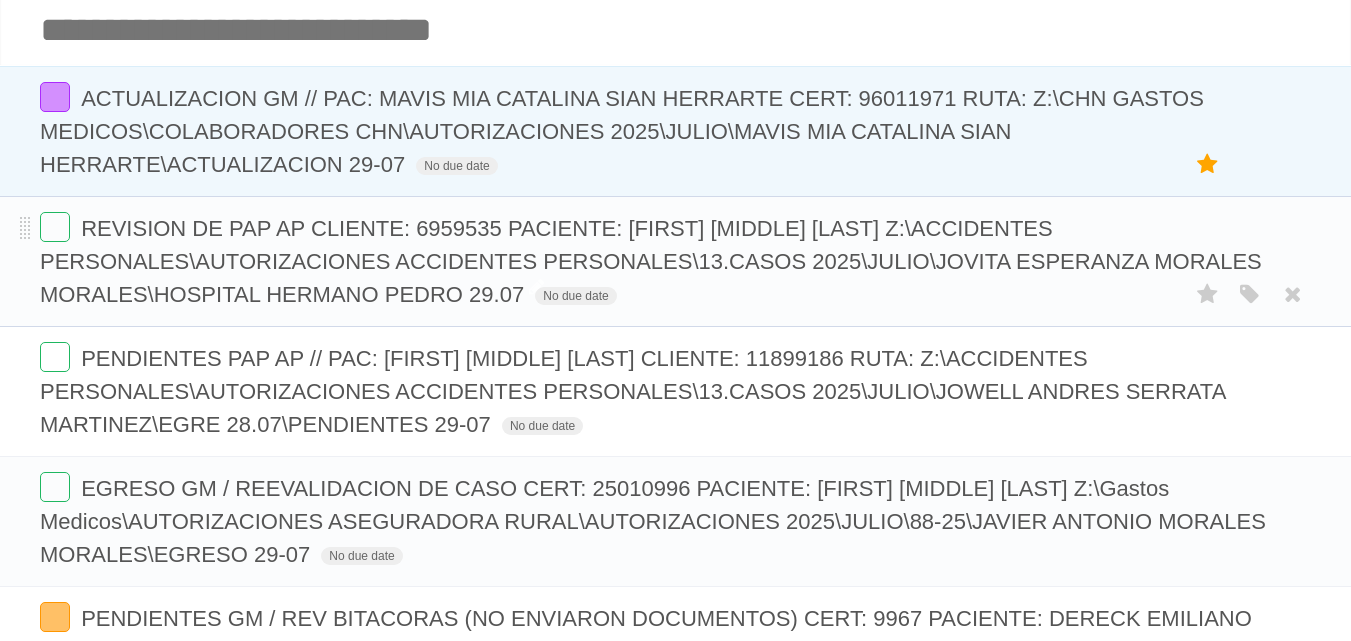 click on "REVISION DE PAP AP  CLIENTE: 6959535    PACIENTE: [FIRST] [LAST]  Z:\ACCIDENTES PERSONALES\AUTORIZACIONES ACCIDENTES PERSONALES\13.CASOS 2025\JULIO\[FIRST] [LAST]\HOSPITAL HERMANO PEDRO 29.07" at bounding box center [651, 261] 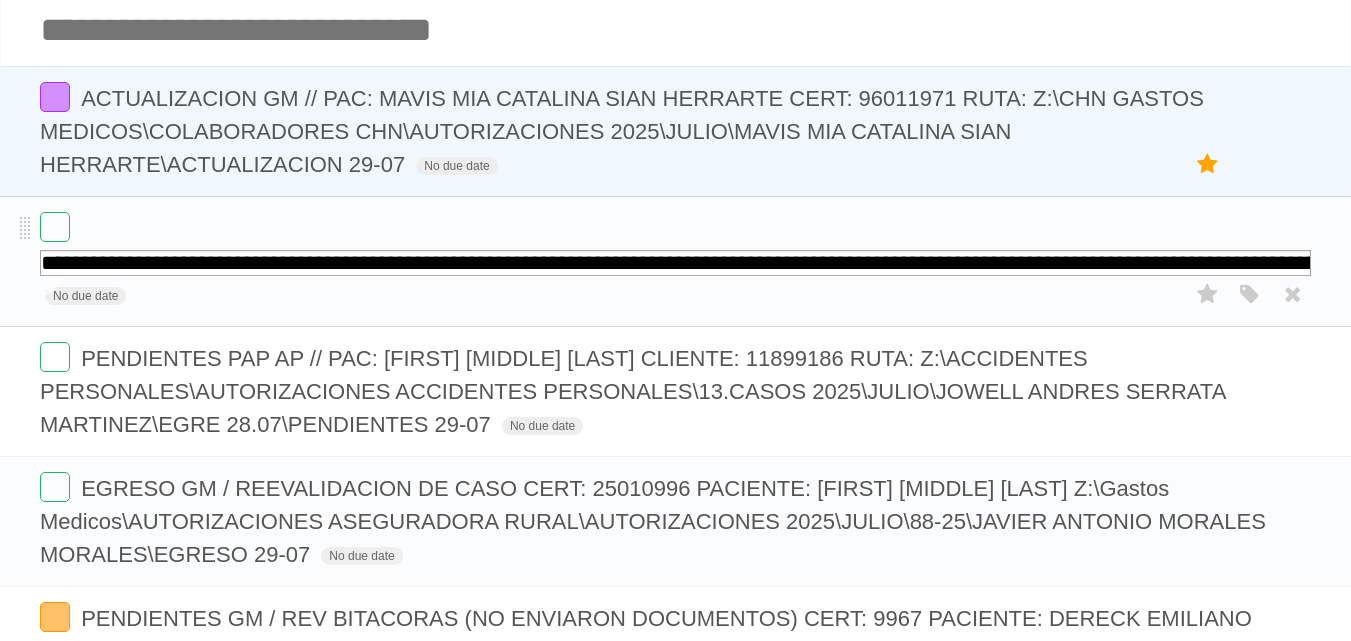 click on "**********" at bounding box center [675, 263] 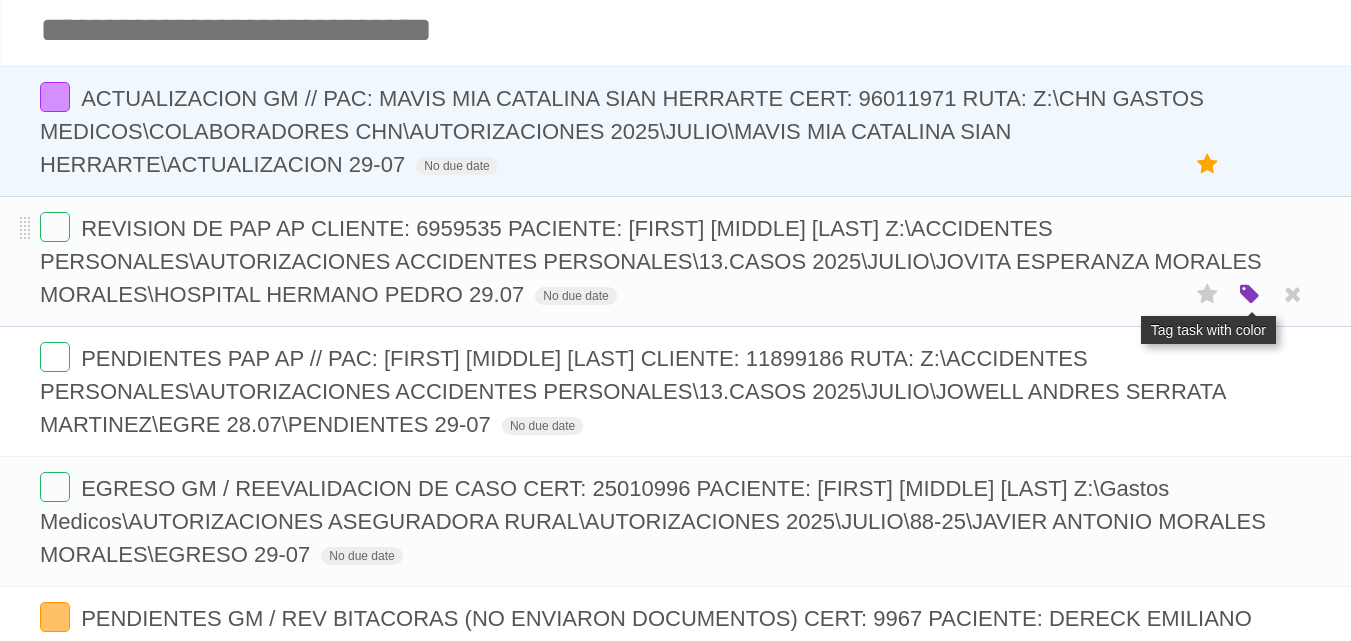 click at bounding box center (1250, 295) 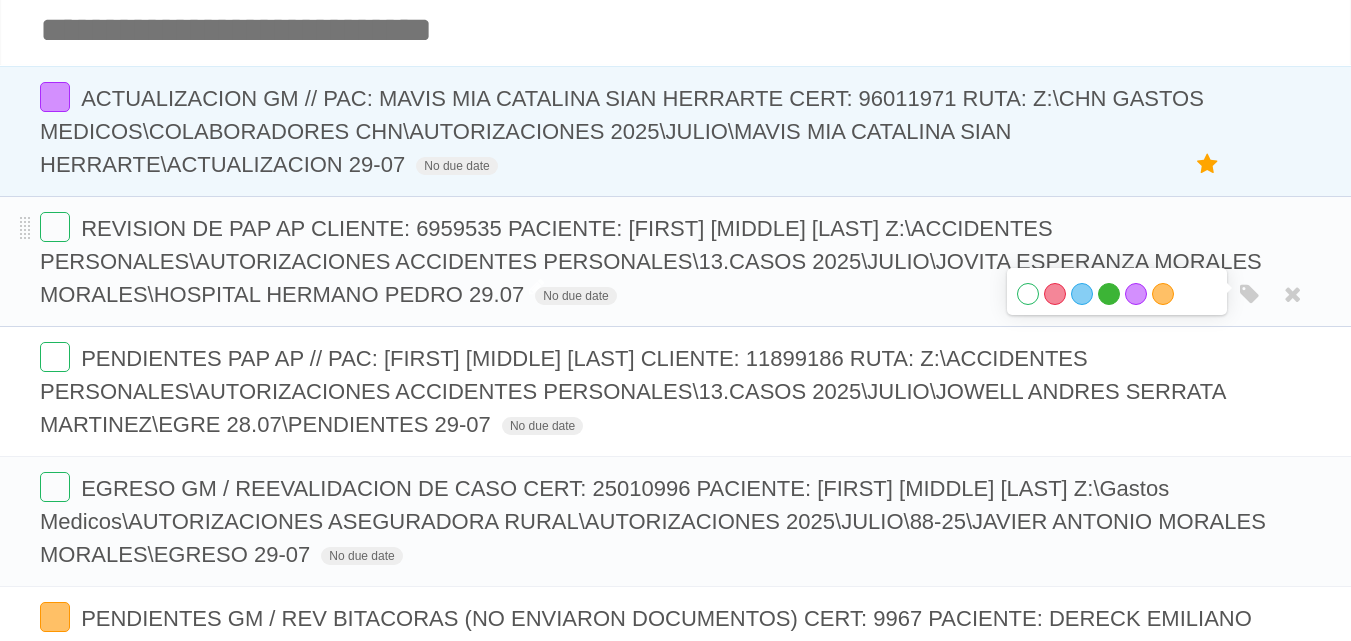 click on "Green" at bounding box center [1109, 294] 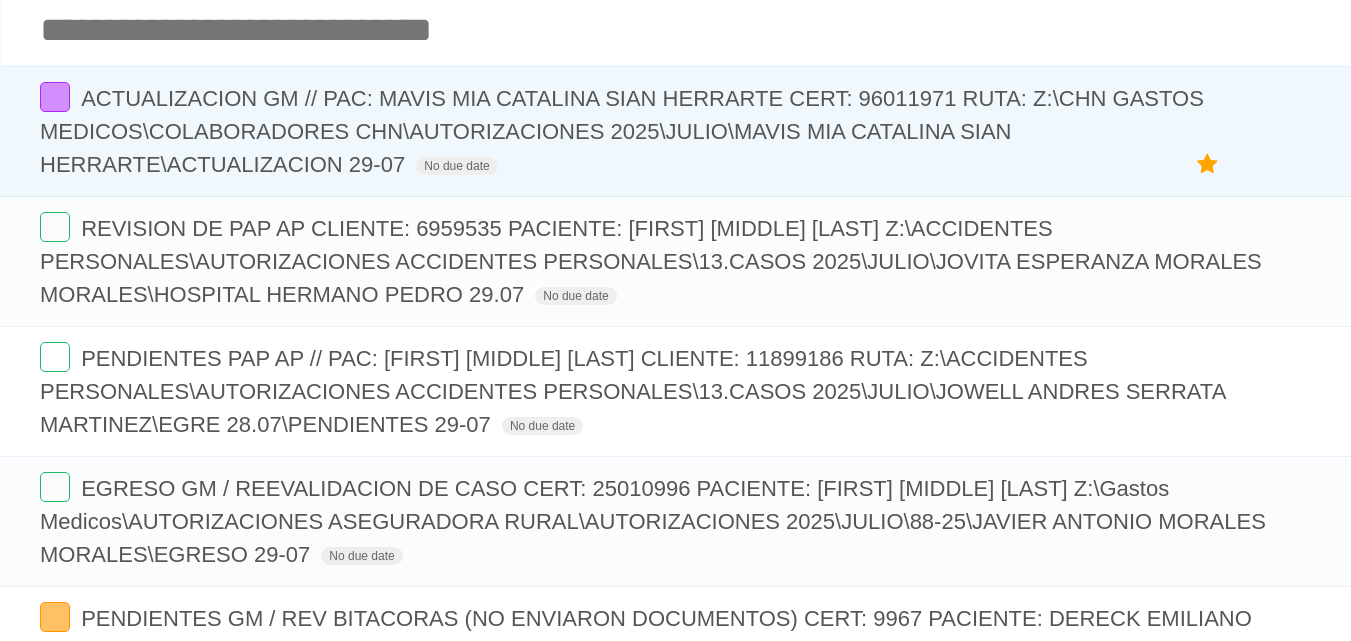 click on "REVISION DE PAP AP  CLIENTE: 6959535    PACIENTE: [FIRST] [LAST]  Z:\ACCIDENTES PERSONALES\AUTORIZACIONES ACCIDENTES PERSONALES\13.CASOS 2025\JULIO\[FIRST] [LAST]\HOSPITAL HERMANO PEDRO 29.07" at bounding box center [651, 261] 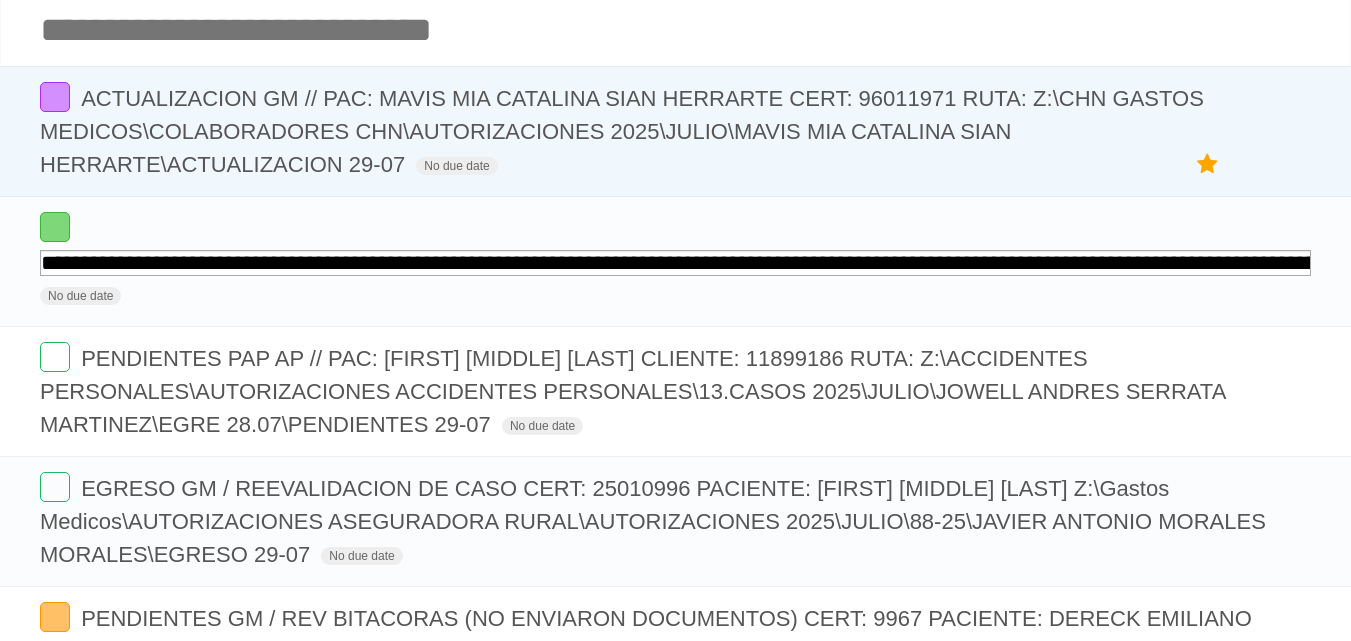 click on "**********" at bounding box center (675, 261) 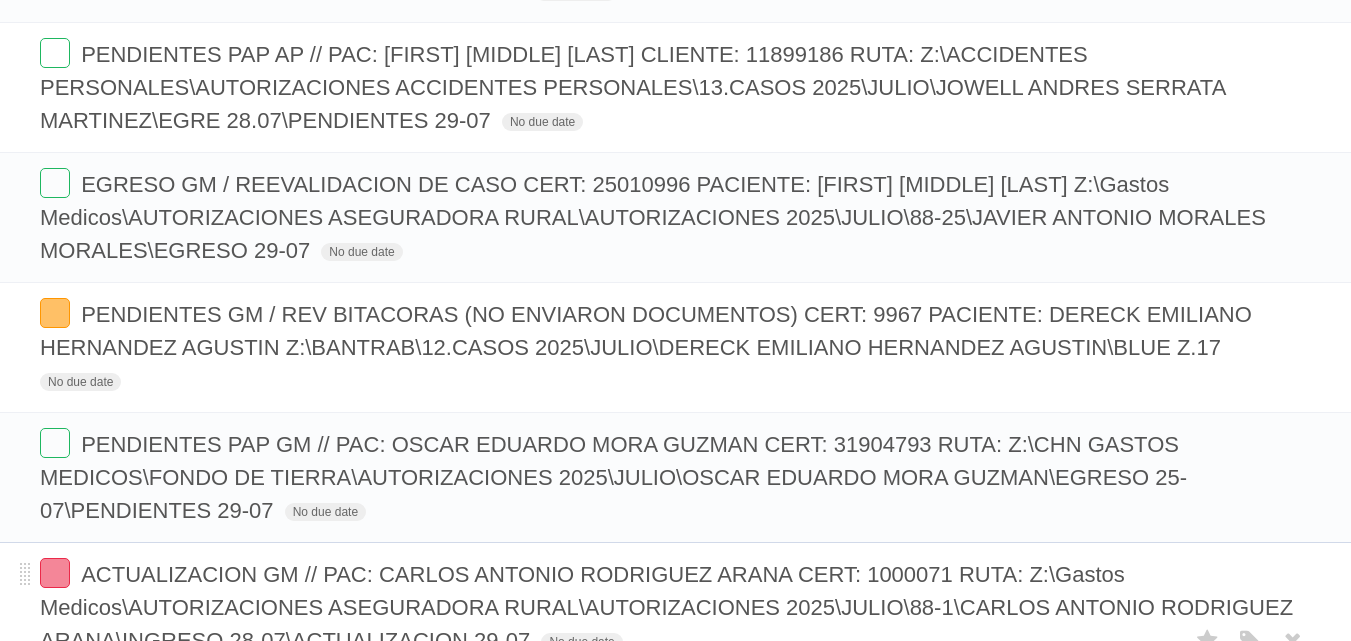 scroll, scrollTop: 400, scrollLeft: 0, axis: vertical 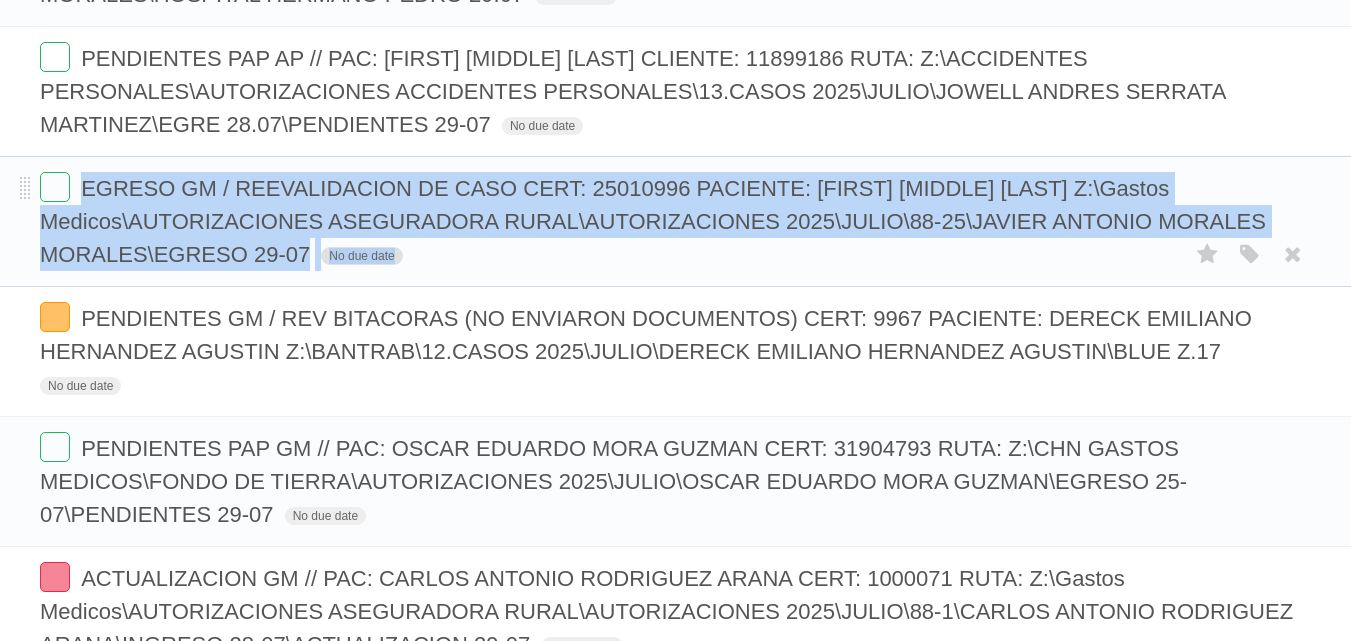 drag, startPoint x: 85, startPoint y: 187, endPoint x: 505, endPoint y: 261, distance: 426.46924 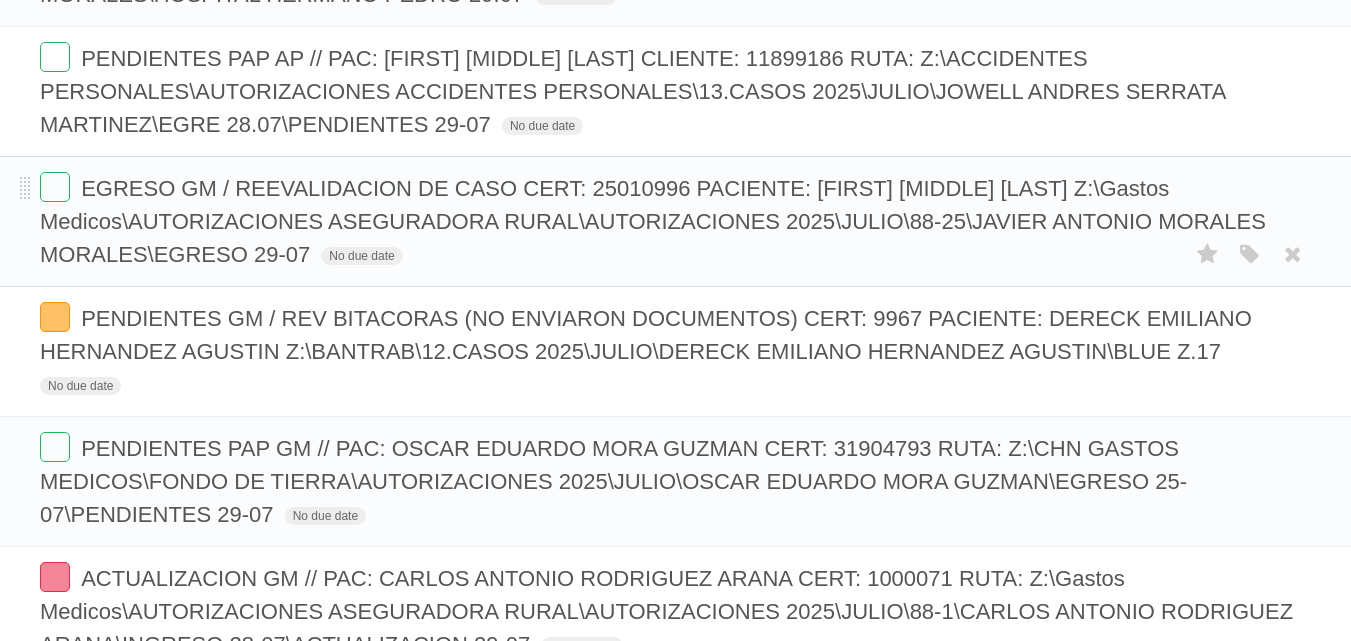 click on "EGRESO GM / REEVALIDACION DE CASO   CERT: 25010996   PACIENTE: JAVIER ANTONIO MORALES MORALES   Z:\Gastos Medicos\AUTORIZACIONES ASEGURADORA RURAL\AUTORIZACIONES 2025\JULIO\88-25\JAVIER ANTONIO MORALES MORALES\EGRESO 29-07
No due date
White
Red
Blue
Green
Purple
Orange" at bounding box center [675, 221] 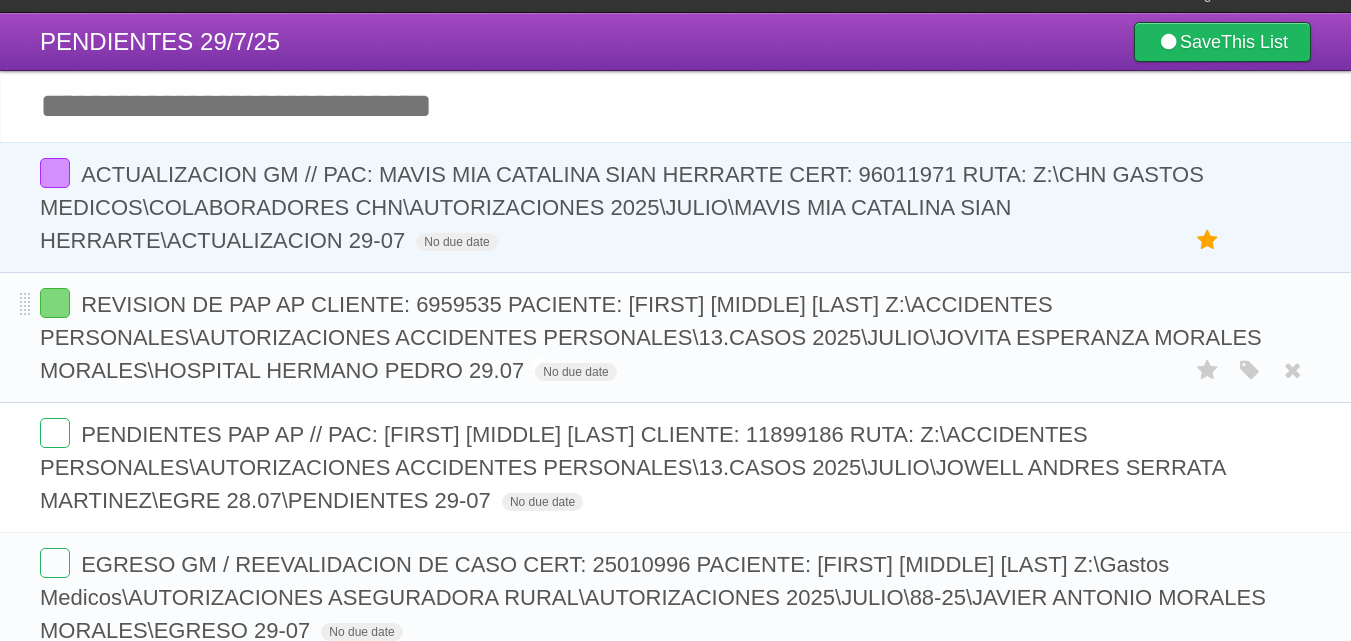 scroll, scrollTop: 0, scrollLeft: 0, axis: both 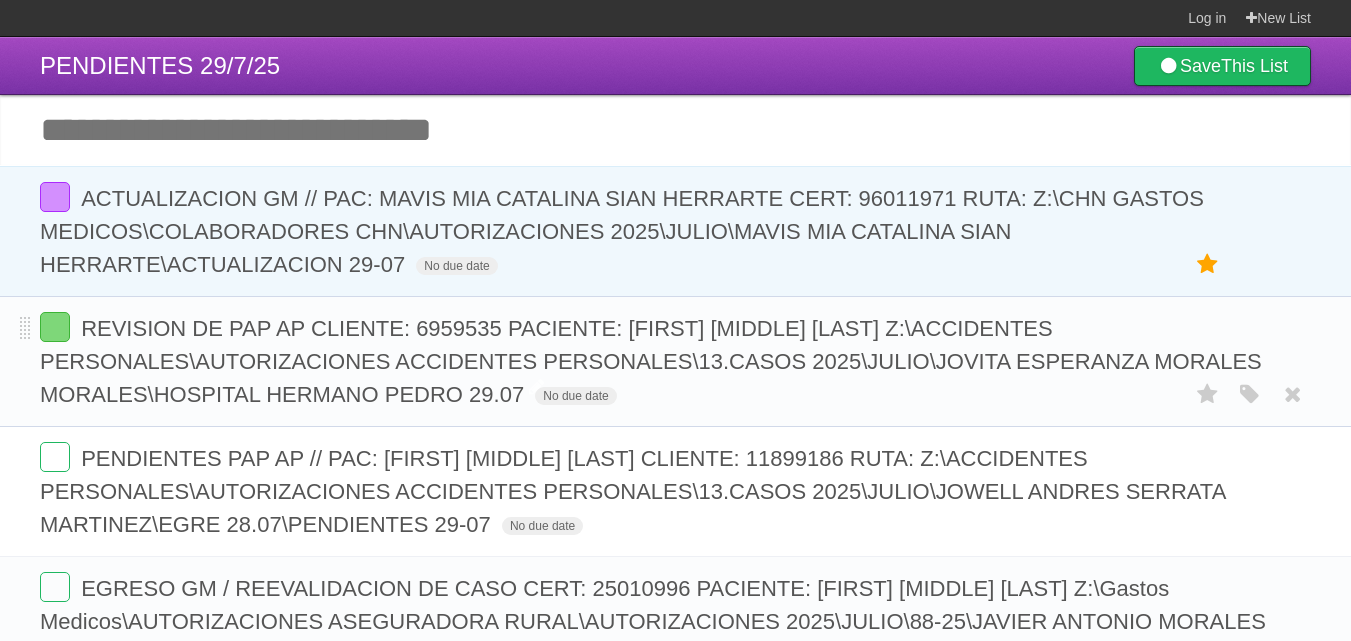 click on "ACTUALIZACION GM //   PAC:  MAVIS MIA CATALINA SIAN HERRARTE   CERT:  96011971   RUTA:  Z:\CHN GASTOS MEDICOS\COLABORADORES CHN\AUTORIZACIONES 2025\JULIO\MAVIS MIA CATALINA SIAN HERRARTE\ACTUALIZACION 29-07" at bounding box center (622, 231) 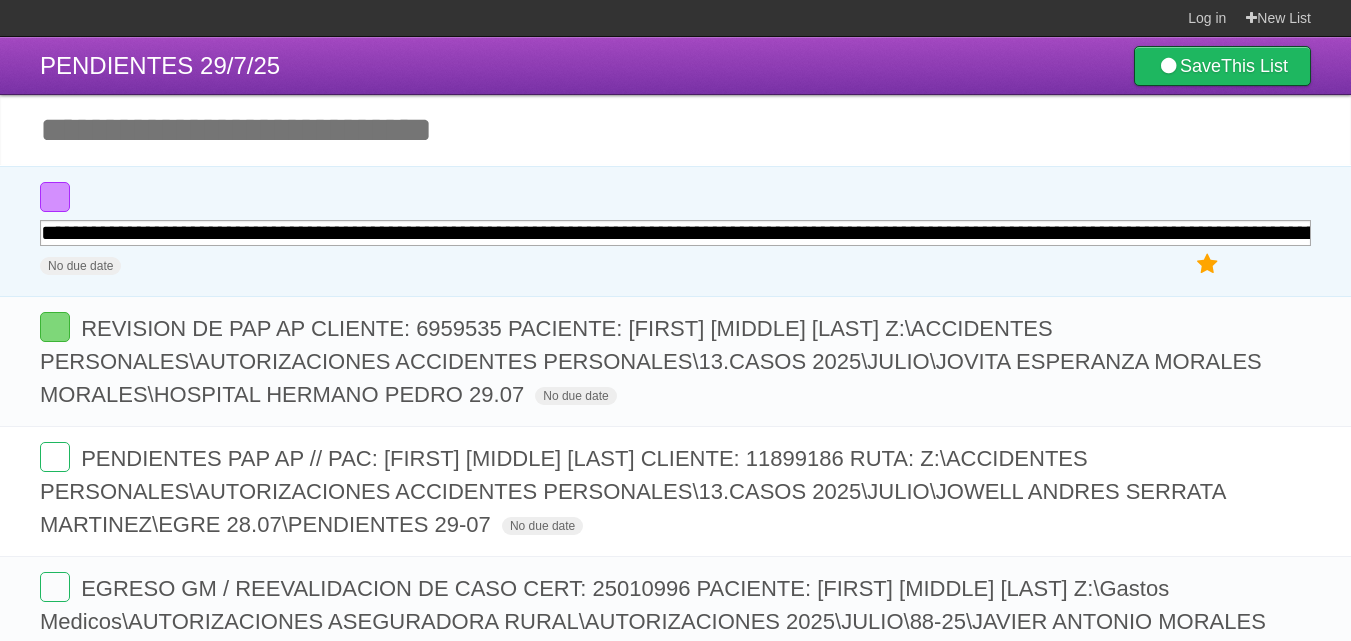 click on "Add another task" at bounding box center (675, 130) 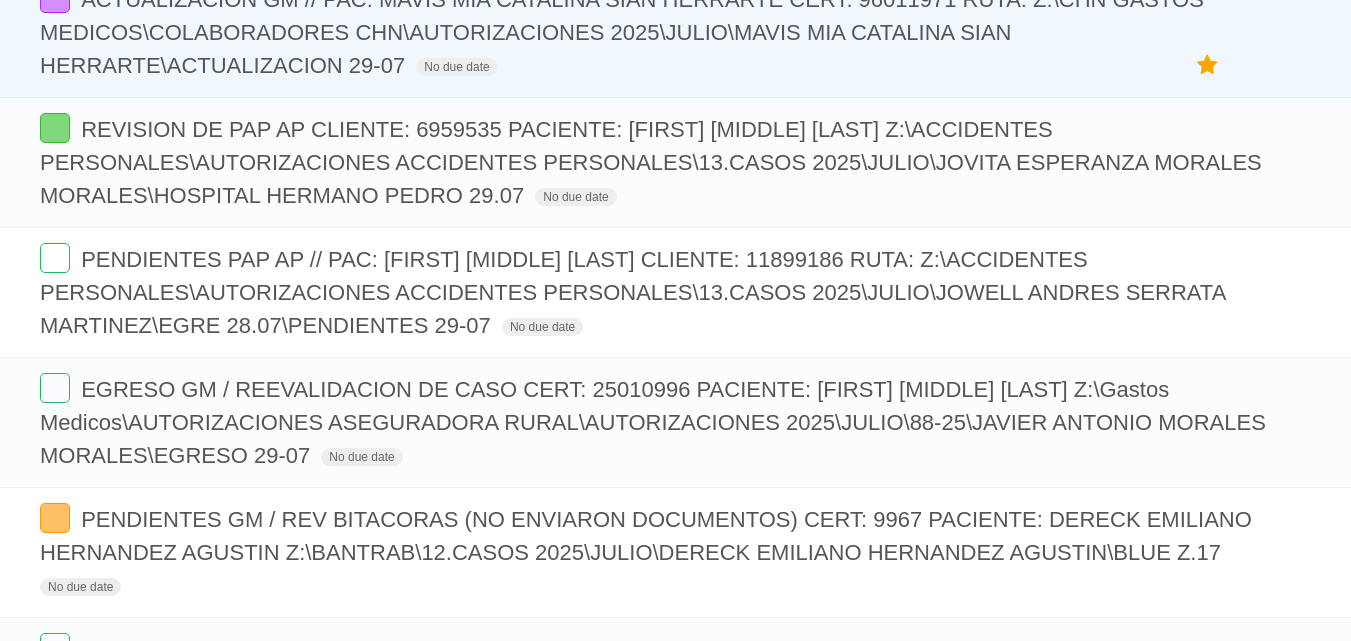 scroll, scrollTop: 200, scrollLeft: 0, axis: vertical 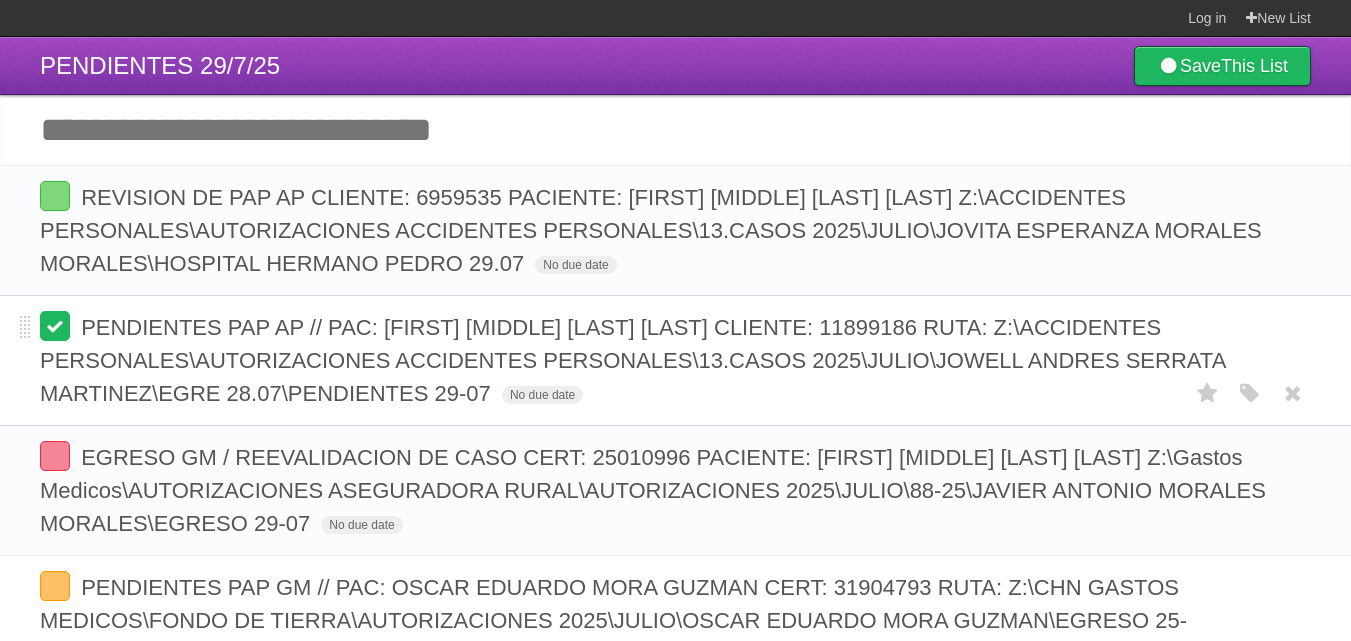 click at bounding box center [55, 326] 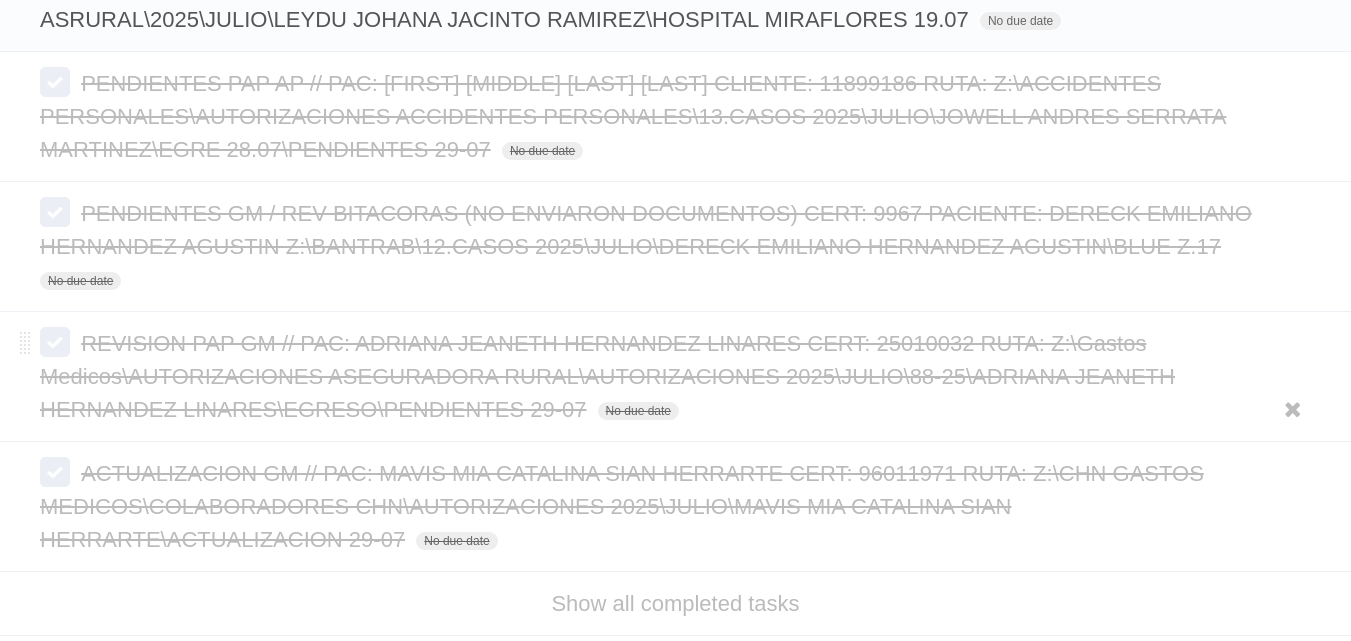 scroll, scrollTop: 696, scrollLeft: 0, axis: vertical 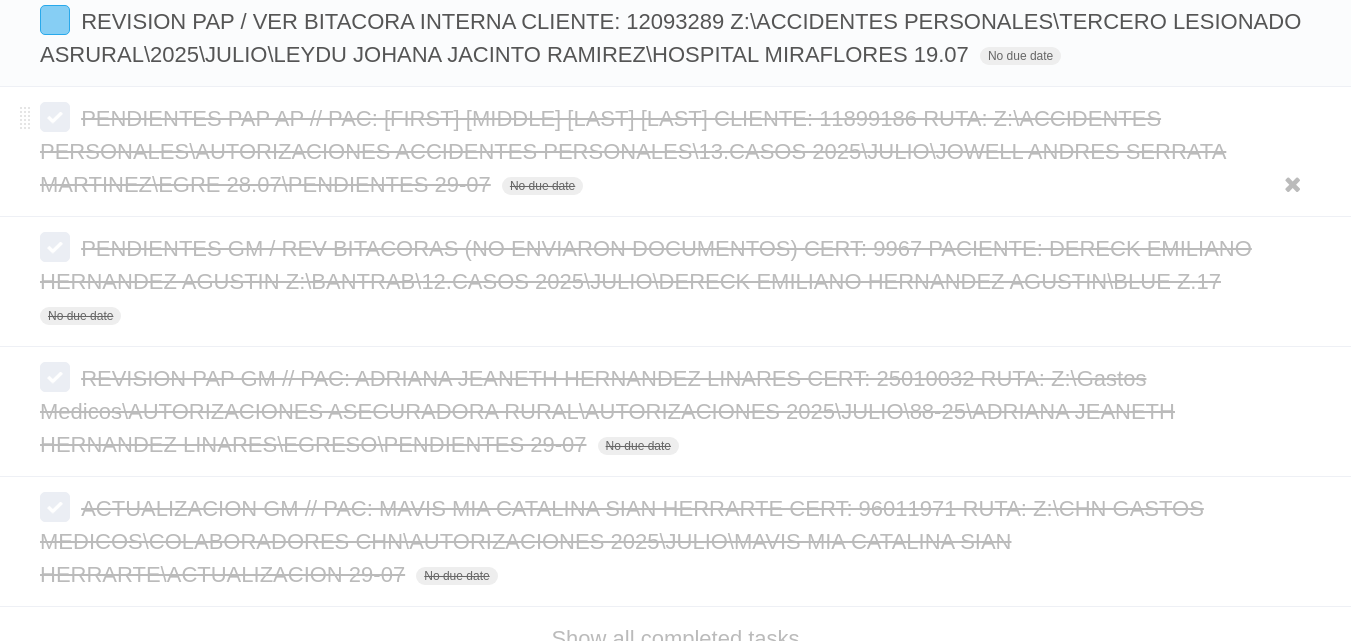 click at bounding box center [55, 117] 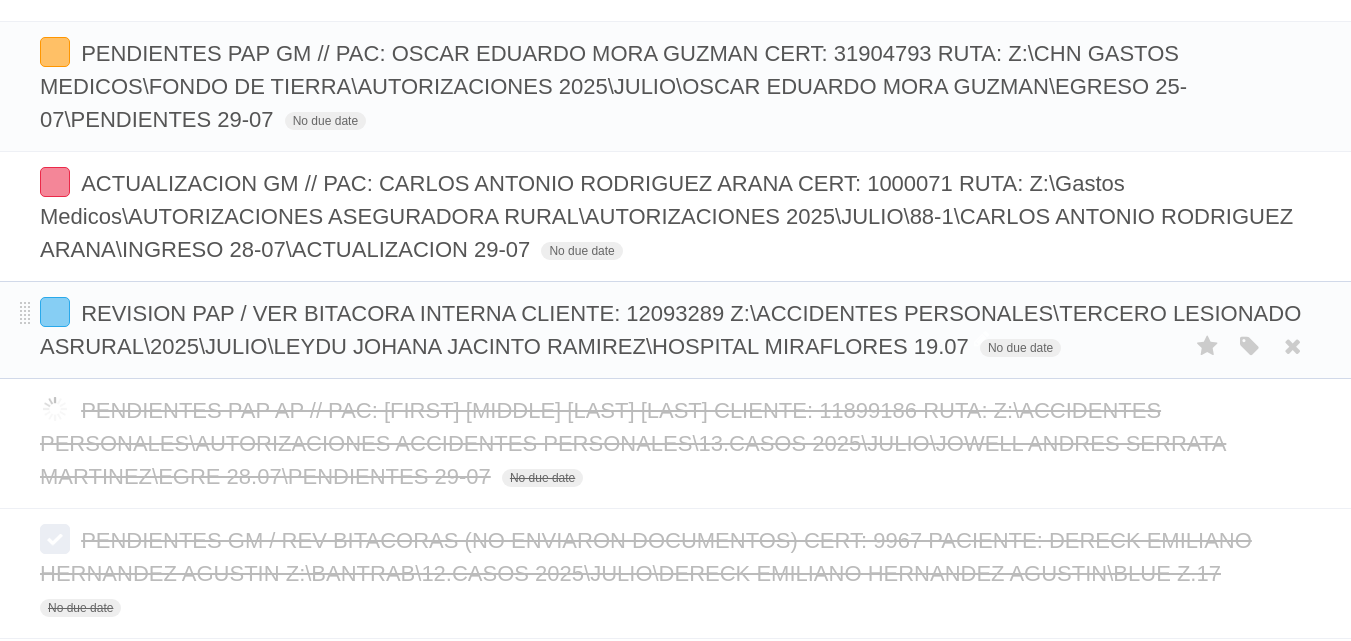 scroll, scrollTop: 396, scrollLeft: 0, axis: vertical 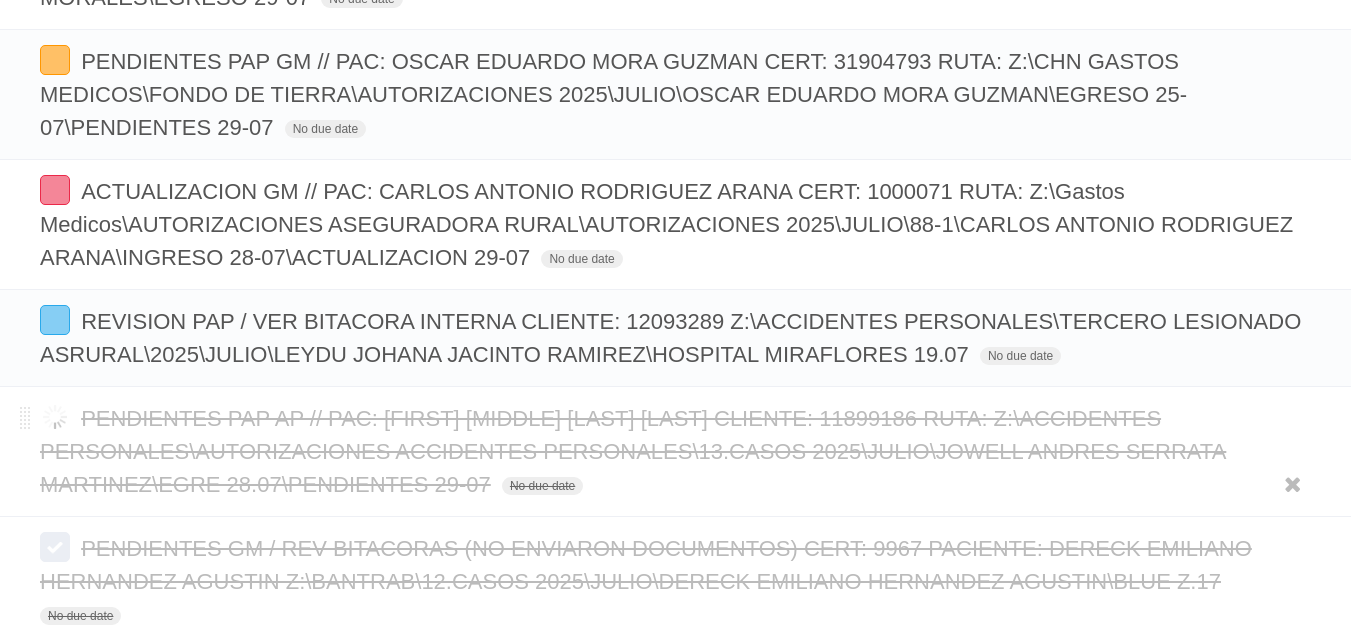 click at bounding box center [55, 417] 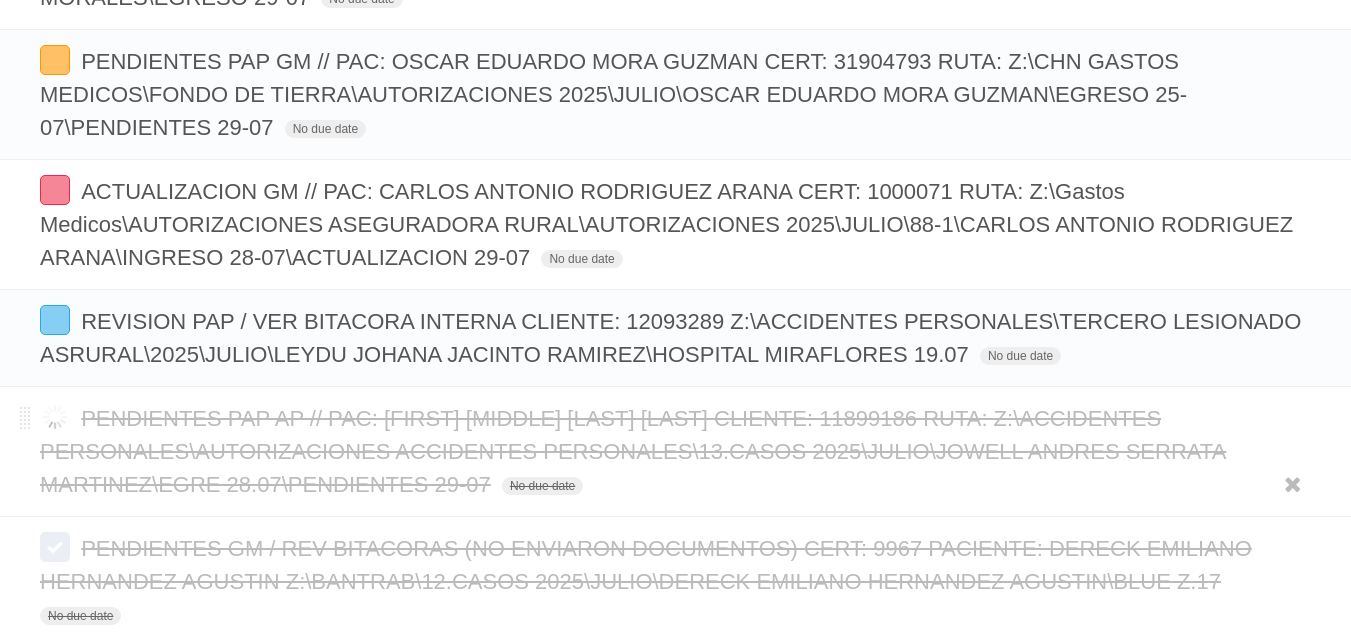 click at bounding box center [55, 417] 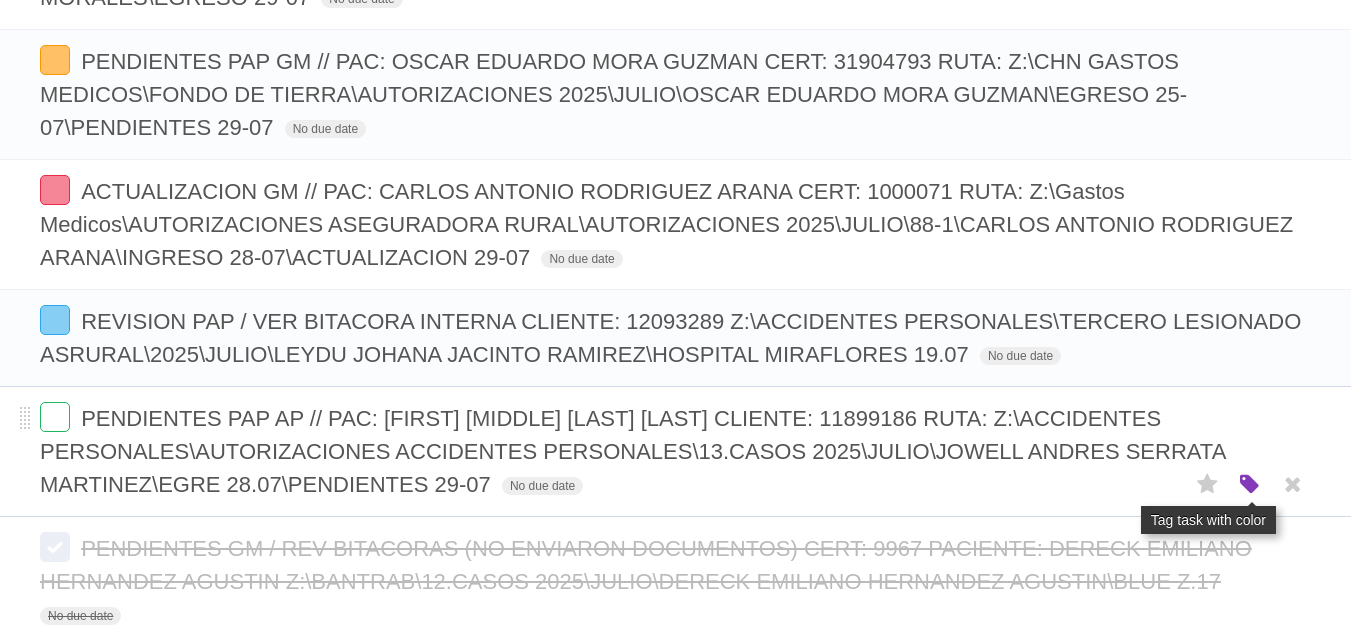 click at bounding box center (1250, 485) 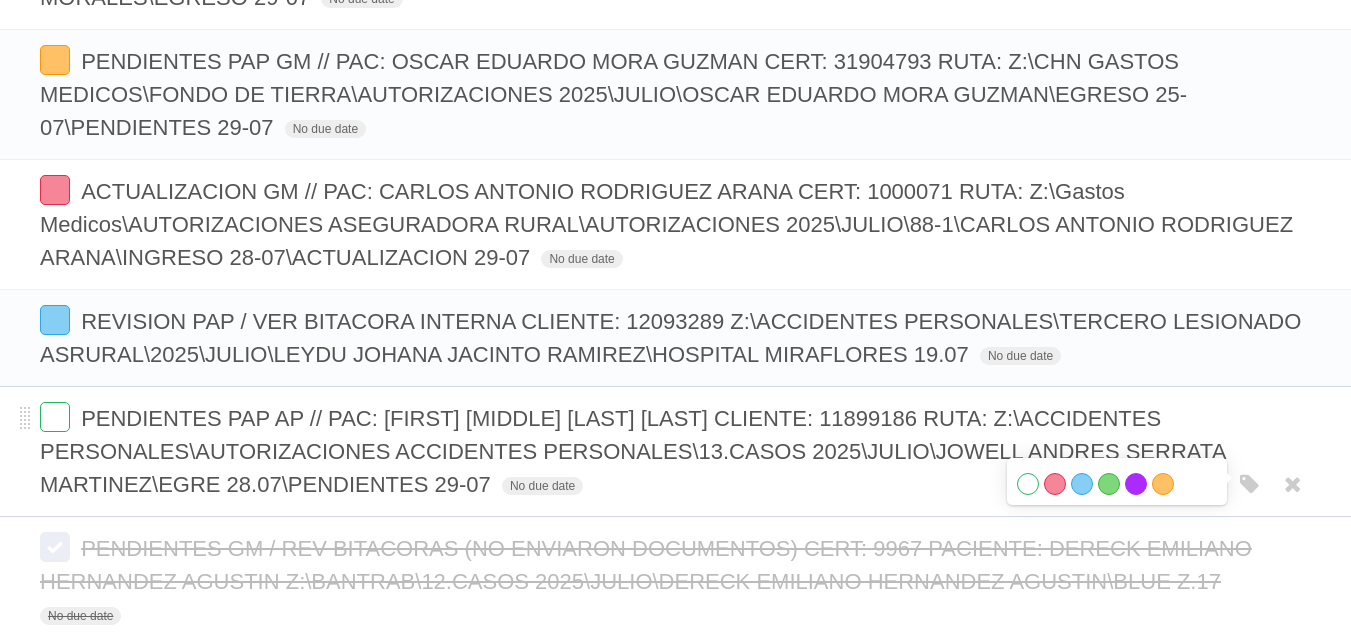 click on "Purple" at bounding box center [1136, 484] 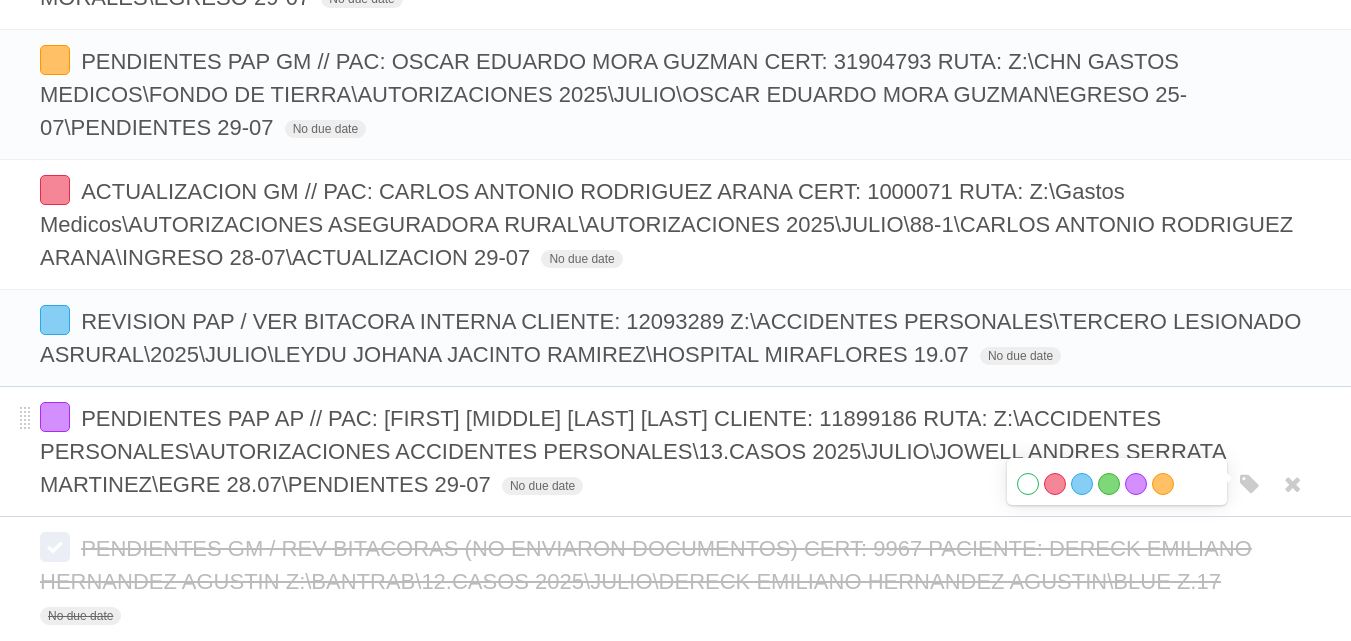 click on "PENDIENTES PAP AP //  PAC:  JOWELL ANDRES  SERRATA MARTINEZ   CLIENTE: 11899186  RUTA: Z:\ACCIDENTES PERSONALES\AUTORIZACIONES ACCIDENTES PERSONALES\13.CASOS 2025\JULIO\JOWELL ANDRES  SERRATA MARTINEZ\EGRE 28.07\PENDIENTES 29-07
No due date
White
Red
Blue
Green
Purple
Orange" at bounding box center (675, 451) 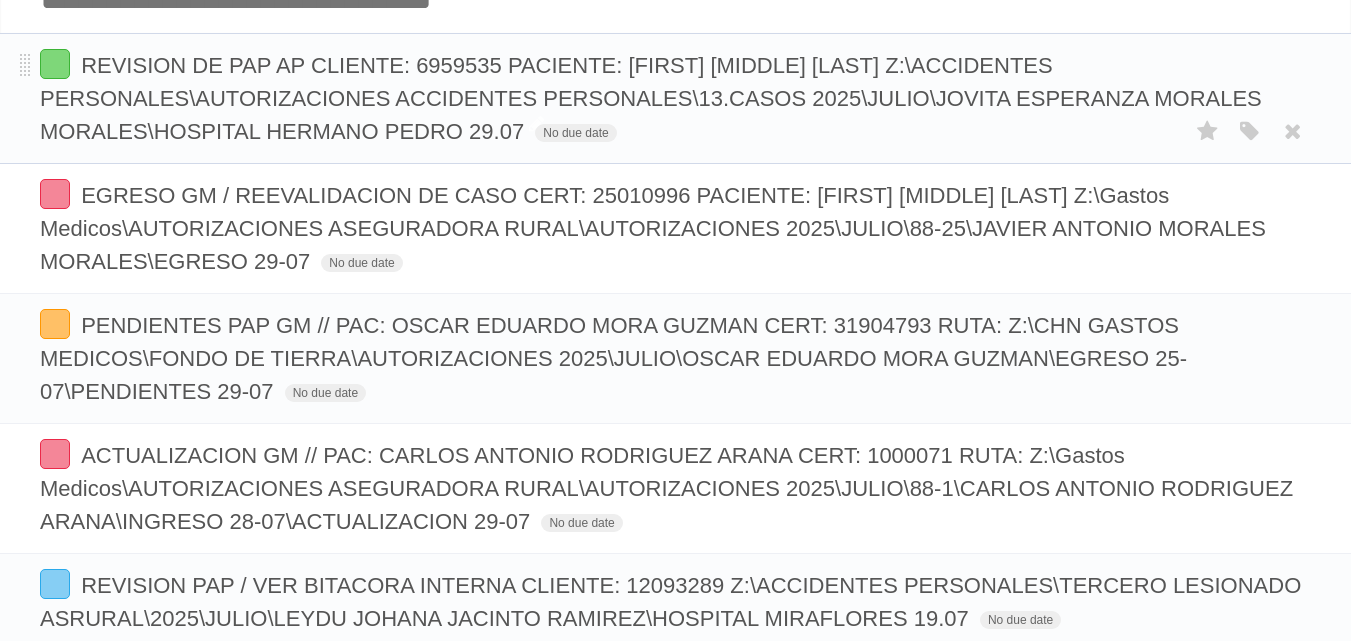 scroll, scrollTop: 0, scrollLeft: 0, axis: both 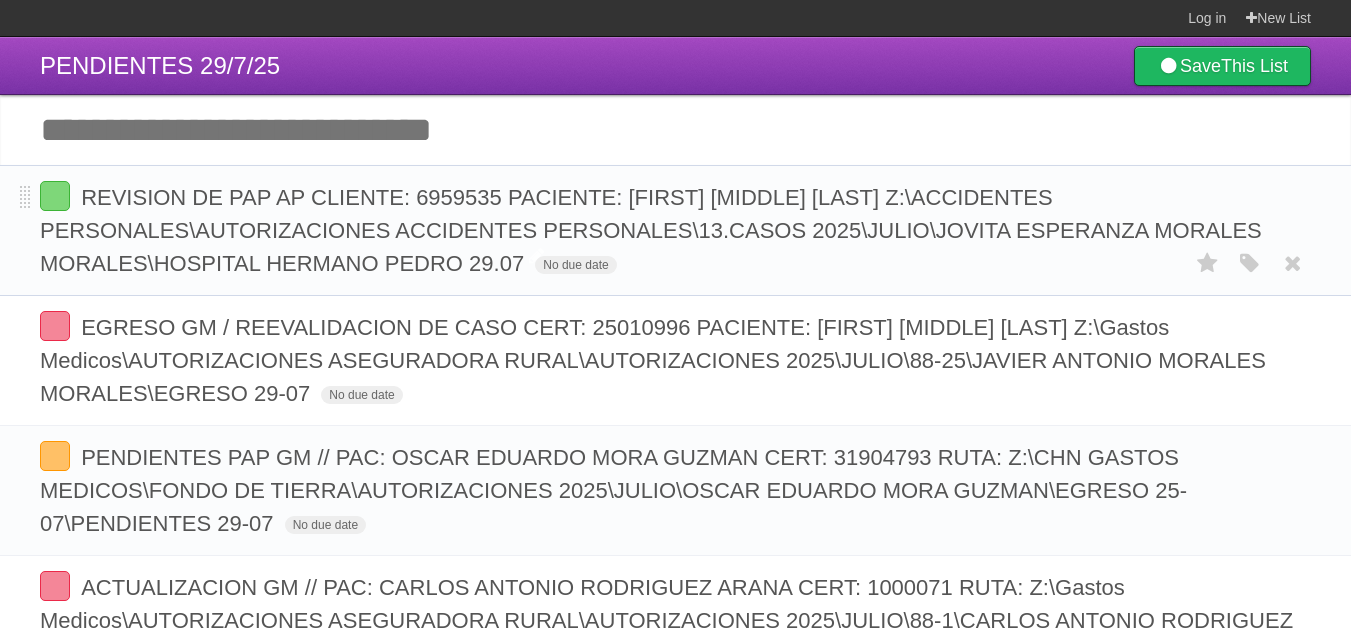 click on "REVISION DE PAP AP  CLIENTE: 6959535    PACIENTE: [FIRST] [MIDDLE] [LAST]  Z:\ACCIDENTES PERSONALES\AUTORIZACIONES ACCIDENTES PERSONALES\13.CASOS 2025\JULIO\JOVITA ESPERANZA MORALES MORALES\HOSPITAL HERMANO PEDRO 29.07" at bounding box center (651, 230) 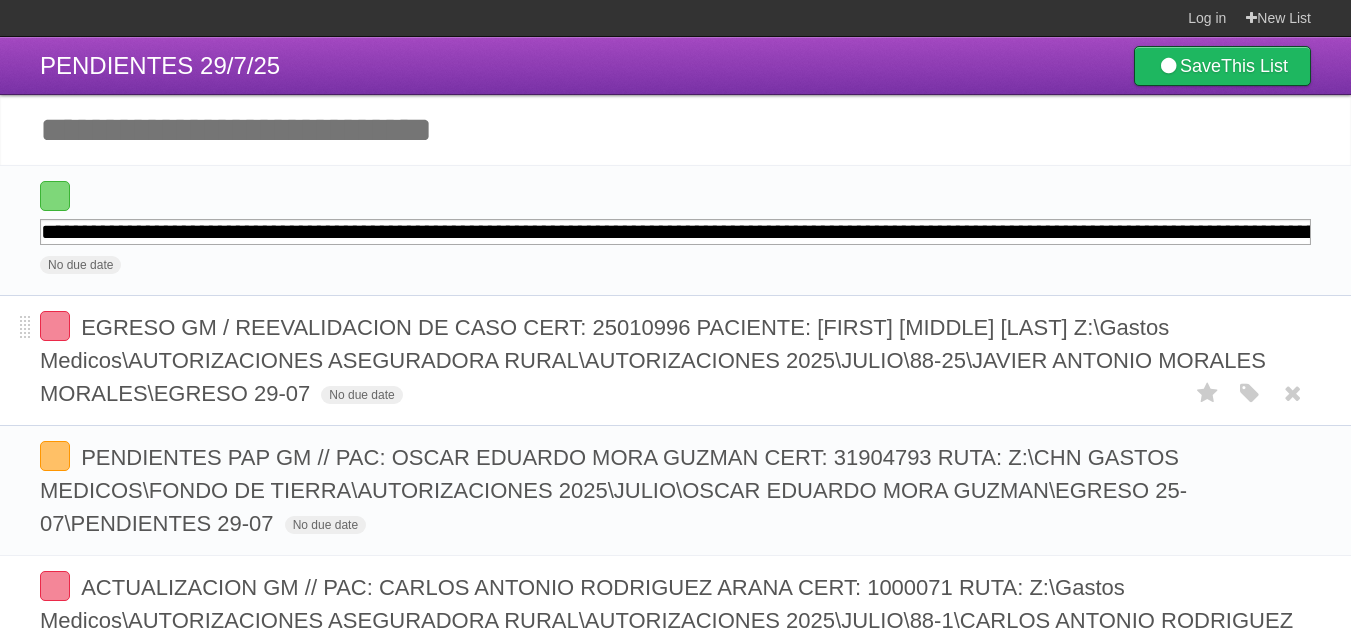 click on "EGRESO GM / REEVALIDACION DE CASO   CERT: 25010996   PACIENTE: JAVIER ANTONIO MORALES MORALES   Z:\Gastos Medicos\AUTORIZACIONES ASEGURADORA RURAL\AUTORIZACIONES 2025\JULIO\88-25\JAVIER ANTONIO MORALES MORALES\EGRESO 29-07
No due date
White
Red
Blue
Green
Purple
Orange" at bounding box center (675, 360) 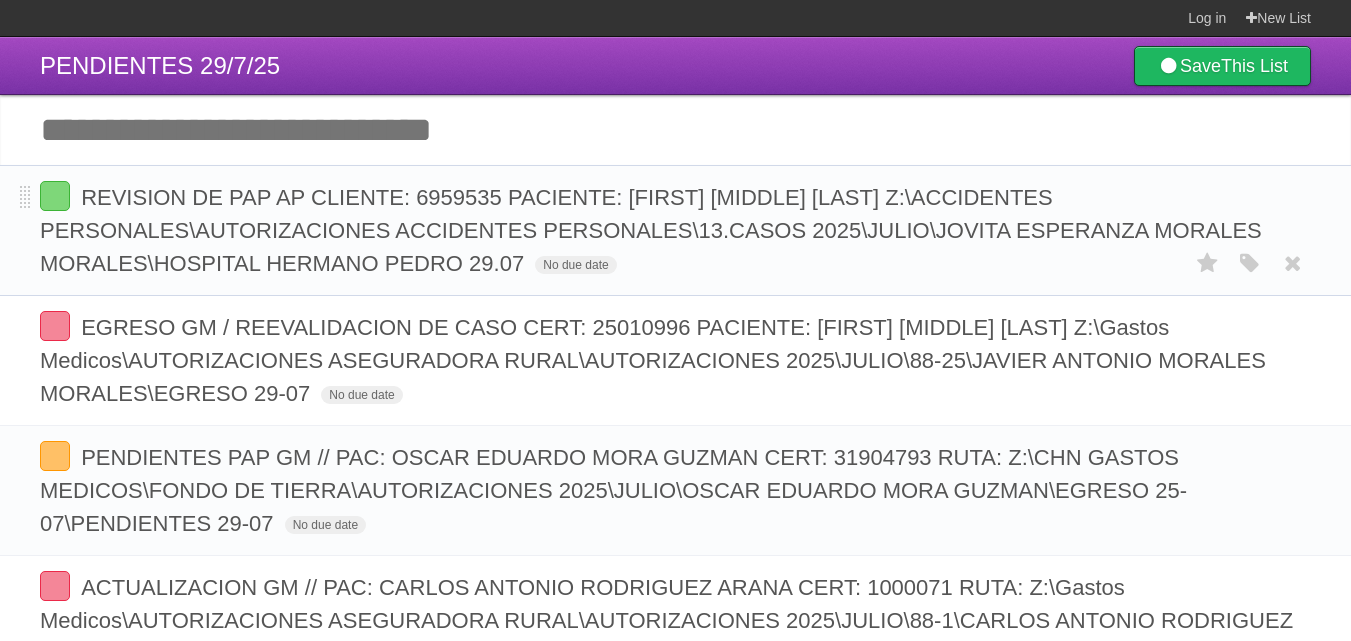 click on "REVISION DE PAP AP  CLIENTE: 6959535    PACIENTE: JOVITA ESPERANZA MORALES MORALES  Z:\ACCIDENTES PERSONALES\AUTORIZACIONES ACCIDENTES PERSONALES\13.CASOS 2025\JULIO\JOVITA ESPERANZA MORALES MORALES\HOSPITAL HERMANO PEDRO 29.07
No due date
White
Red
Blue
Green
Purple
Orange" at bounding box center [675, 230] 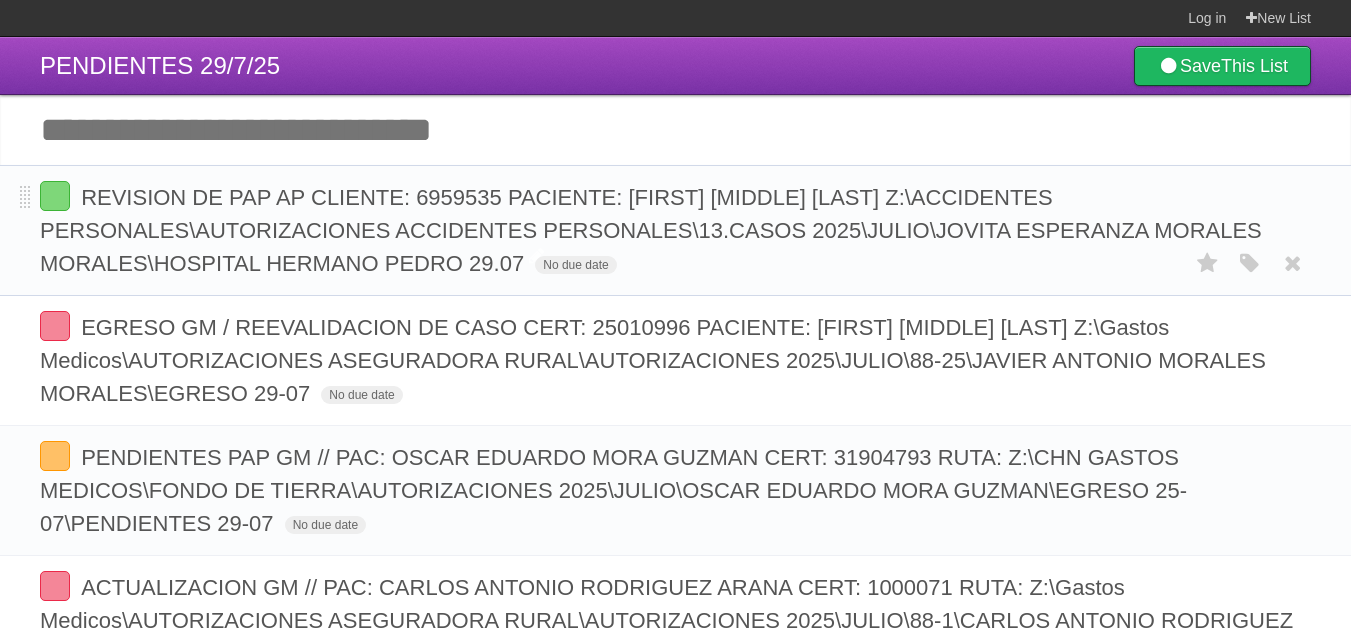 click on "REVISION DE PAP AP CLIENTE: 6959535 PACIENTE: [FIRST] [LAST] Z:\ACCIDENTES PERSONALES\AUTORIZACIONES ACCIDENTES PERSONALES\13.CASOS 2025\JULIO\[[FIRST] [LAST]]\HOSPITAL HERMANO PEDRO 29.07" at bounding box center (651, 230) 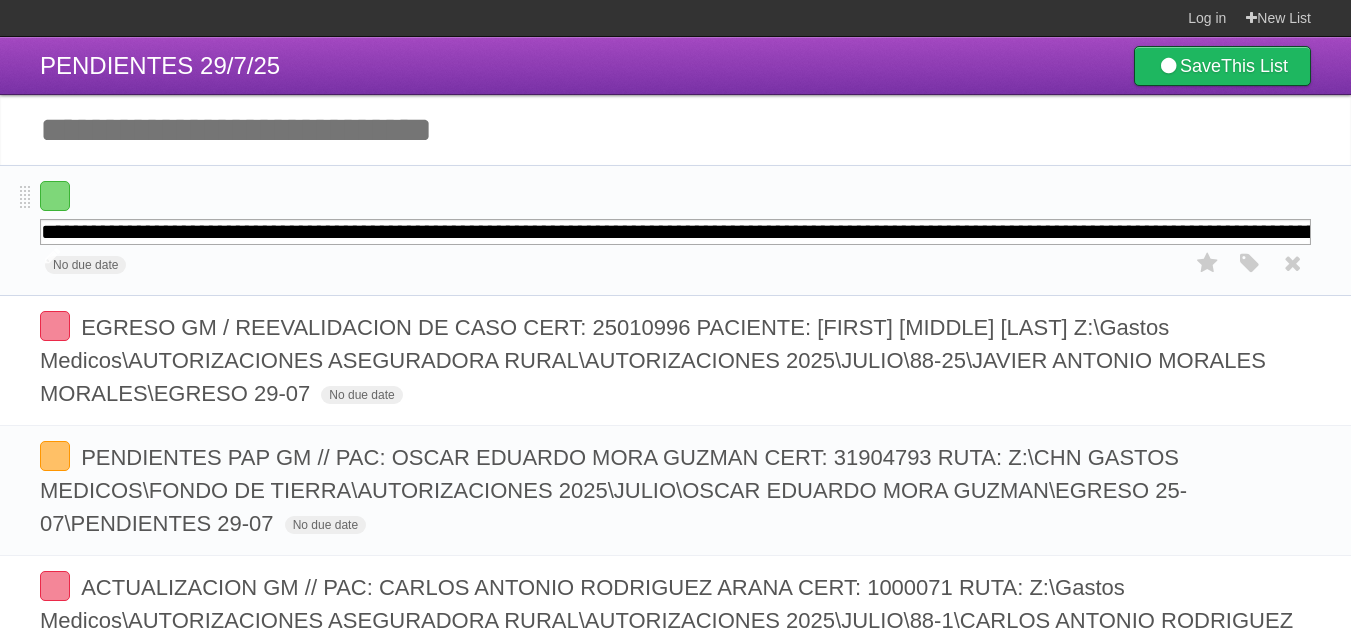 click on "**********" at bounding box center [675, 232] 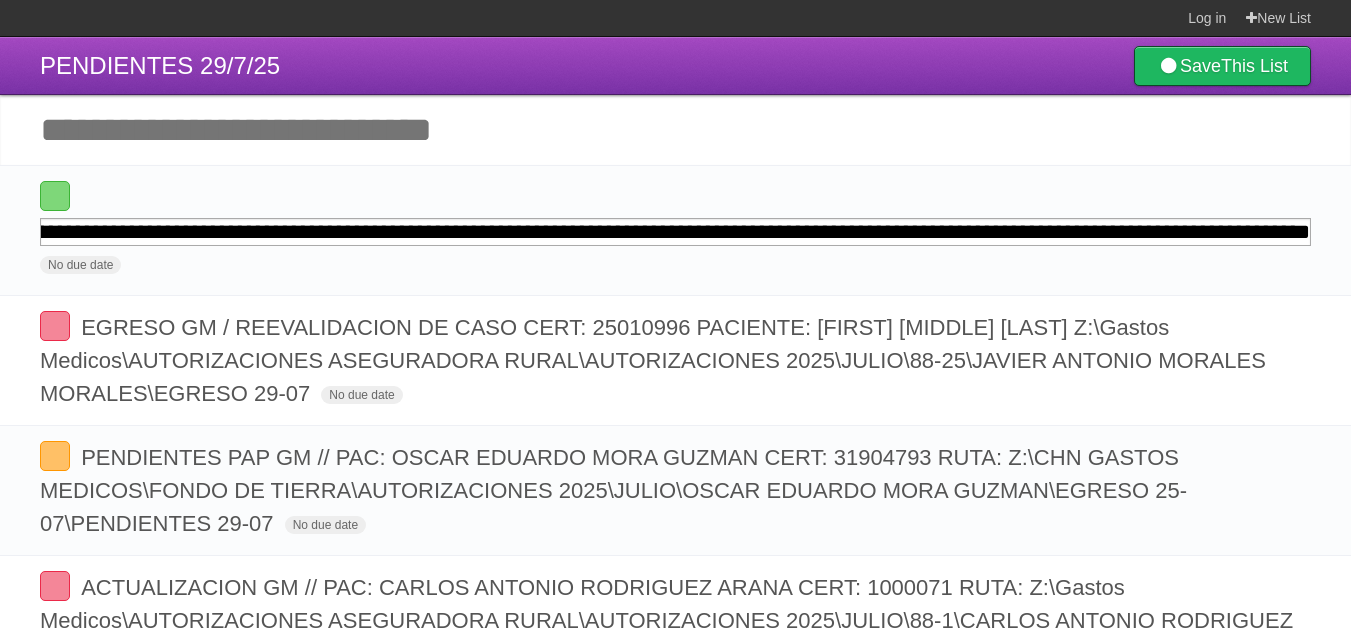 scroll, scrollTop: 0, scrollLeft: 1640, axis: horizontal 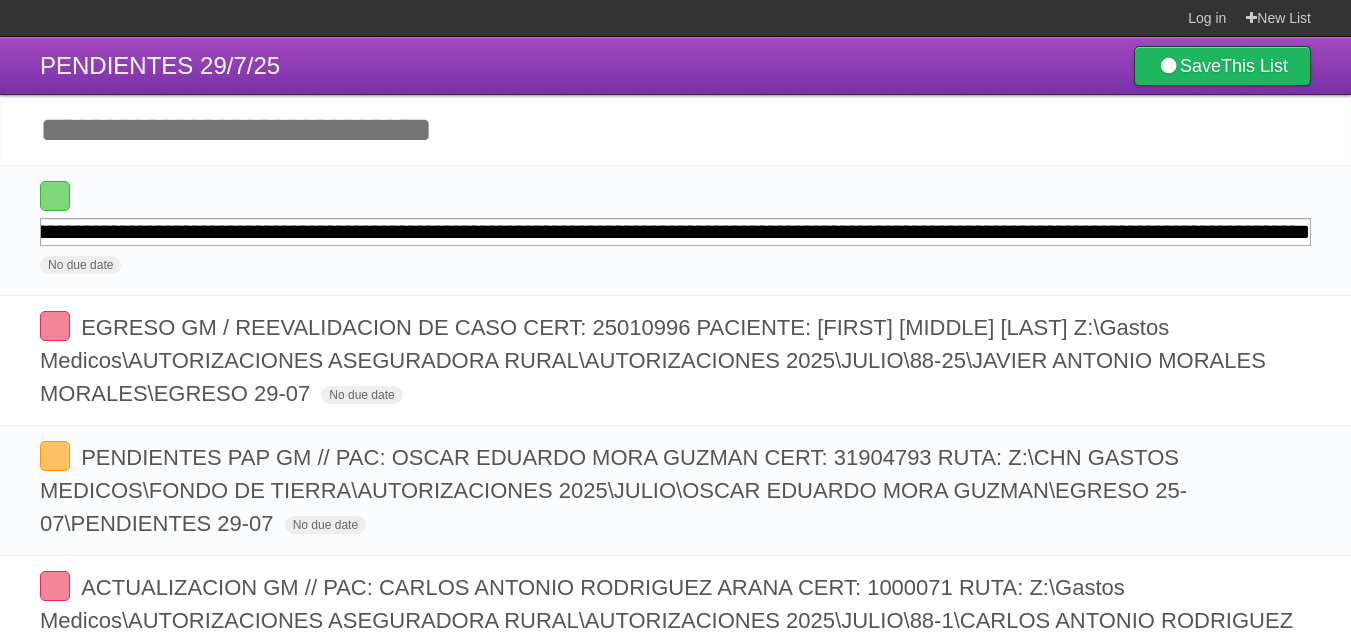 drag, startPoint x: 1067, startPoint y: 237, endPoint x: 1365, endPoint y: 263, distance: 299.13208 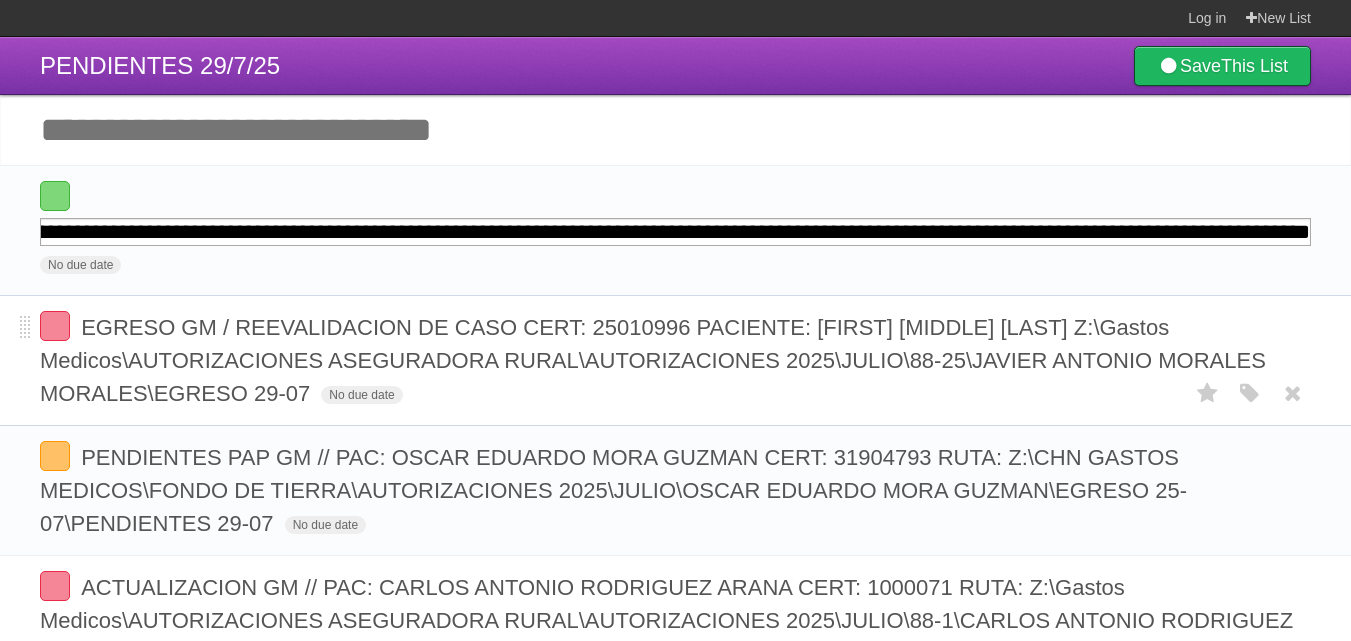 click on "EGRESO GM / REEVALIDACION DE CASO   CERT: 25010996   PACIENTE: JAVIER ANTONIO MORALES MORALES   Z:\Gastos Medicos\AUTORIZACIONES ASEGURADORA RURAL\AUTORIZACIONES 2025\JULIO\88-25\JAVIER ANTONIO MORALES MORALES\EGRESO 29-07
No due date
White
Red
Blue
Green
Purple
Orange" at bounding box center (675, 360) 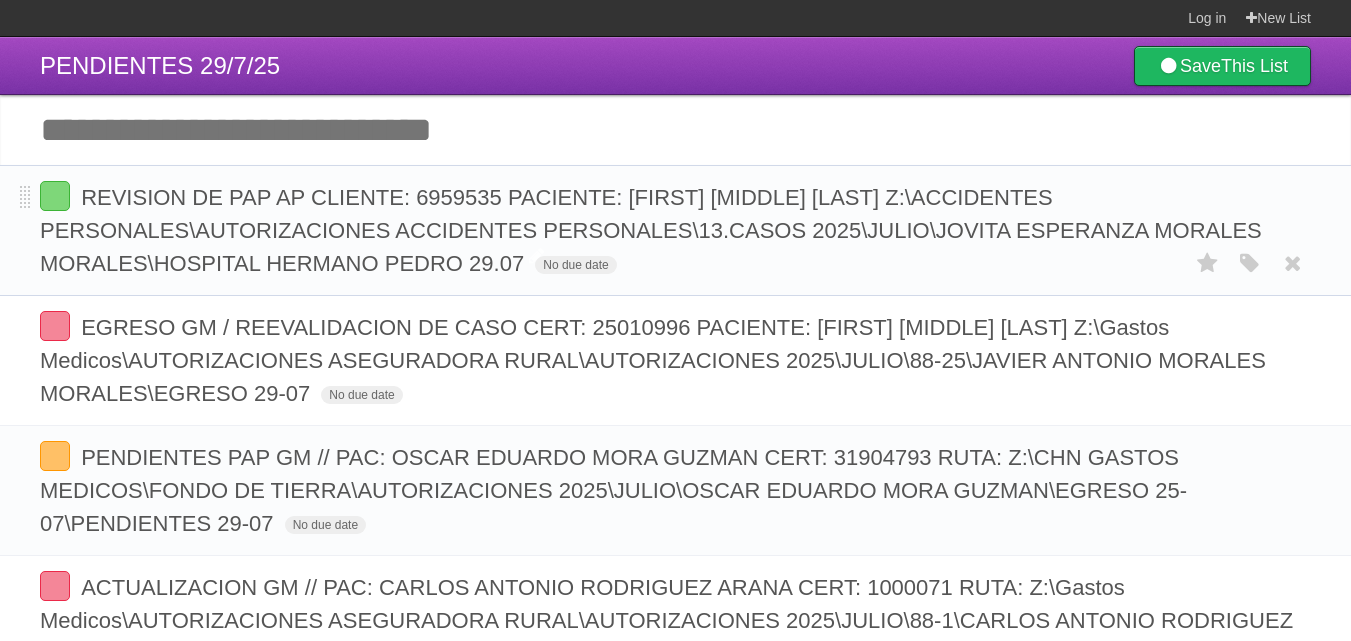 click on "REVISION DE PAP AP  CLIENTE: 6959535    PACIENTE: [FIRST] [LAST]  Z:\ACCIDENTES PERSONALES\AUTORIZACIONES ACCIDENTES PERSONALES\13.CASOS 2025\JULIO\[FIRST] [LAST]\HOSPITAL HERMANO PEDRO 29.07" at bounding box center (651, 230) 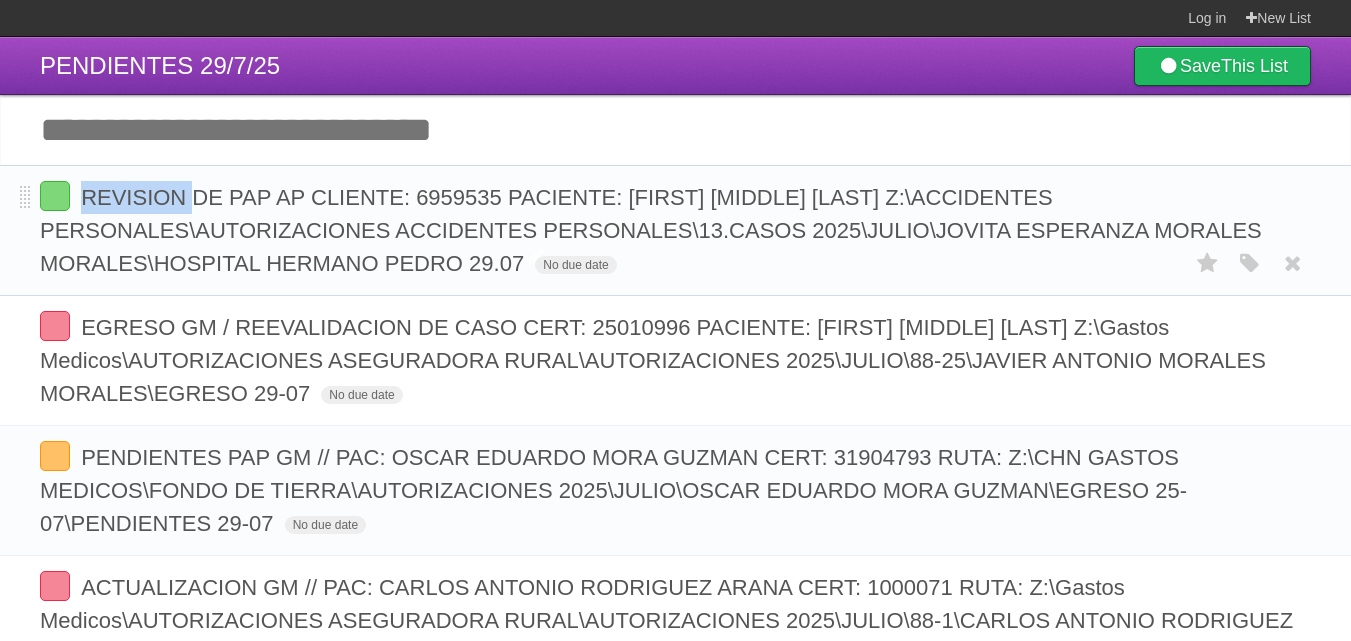 click on "REVISION DE PAP AP  CLIENTE: 6959535    PACIENTE: JOVITA ESPERANZA MORALES MORALES  Z:\ACCIDENTES PERSONALES\AUTORIZACIONES ACCIDENTES PERSONALES\13.CASOS 2025\JULIO\JOVITA ESPERANZA MORALES MORALES\HOSPITAL HERMANO PEDRO 29.07
No due date
White
Red
Blue
Green
Purple
Orange" at bounding box center [675, 230] 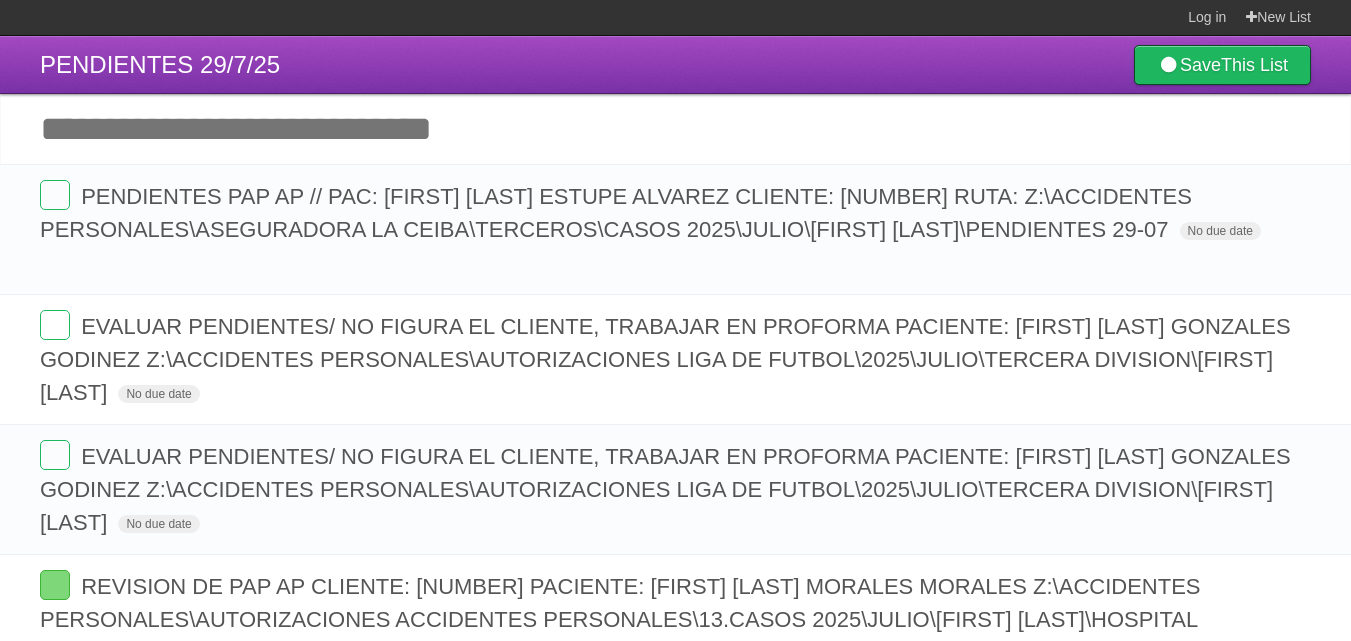 scroll, scrollTop: 0, scrollLeft: 0, axis: both 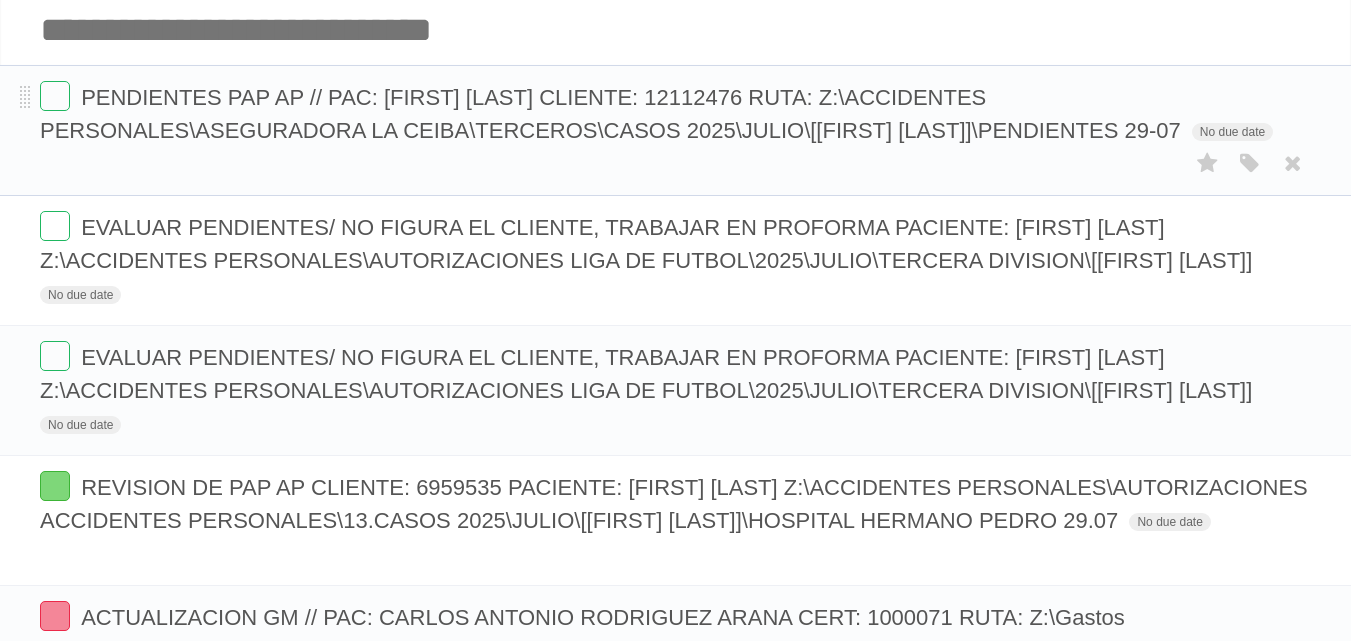 drag, startPoint x: 1291, startPoint y: 304, endPoint x: 750, endPoint y: 196, distance: 551.67474 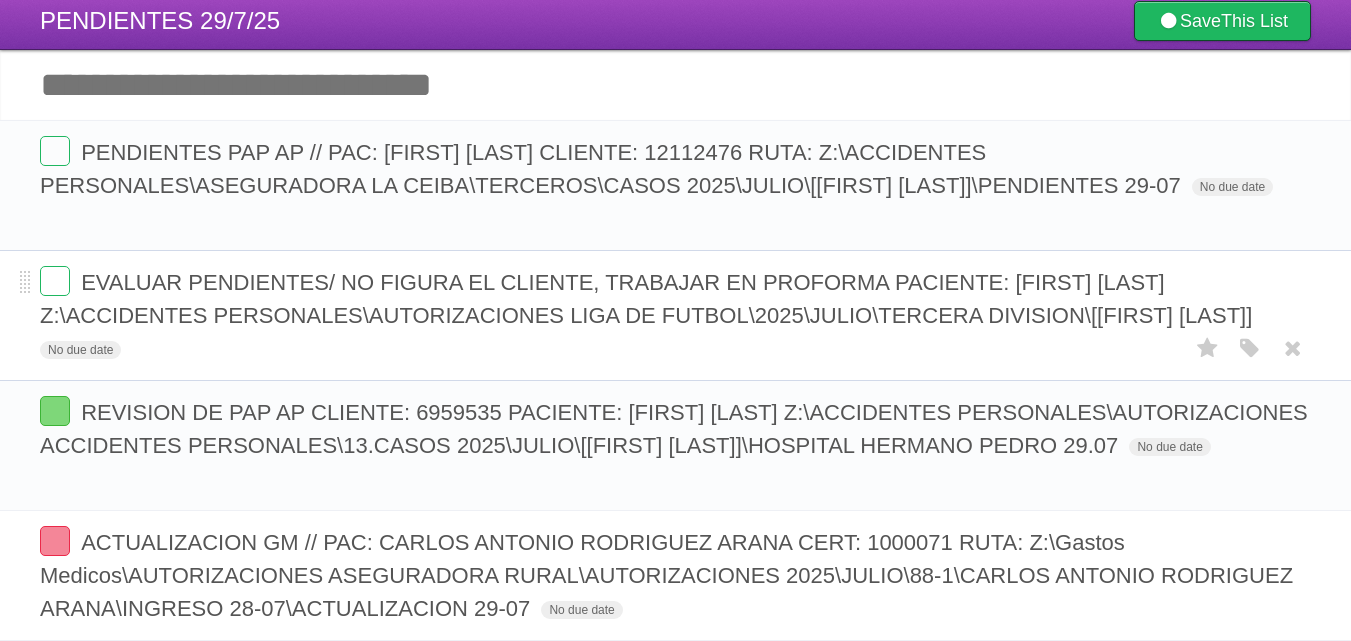 scroll, scrollTop: 0, scrollLeft: 0, axis: both 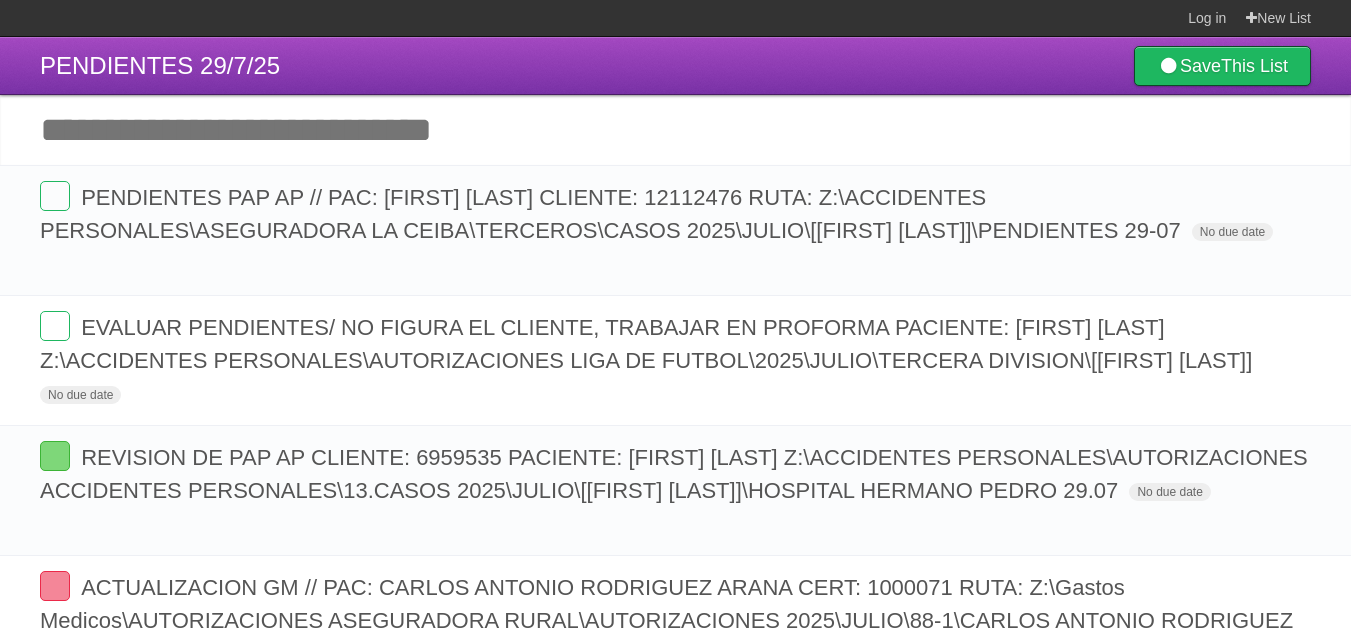 click on "Add another task" at bounding box center (675, 130) 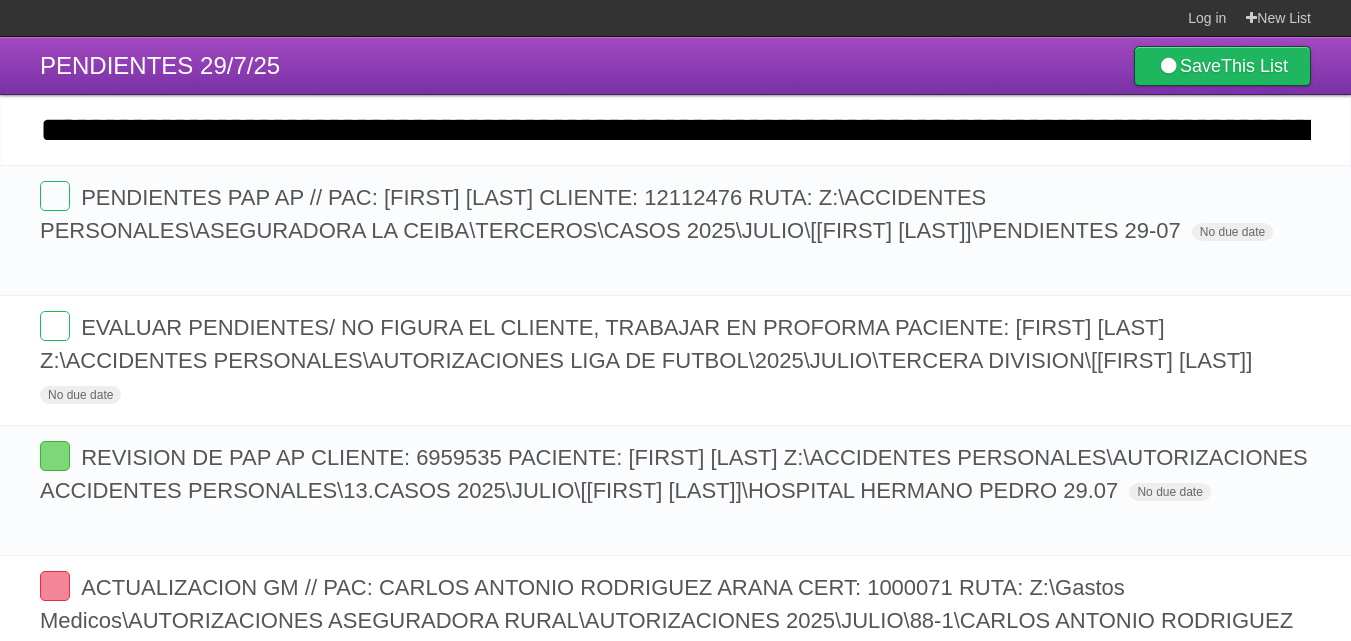 scroll, scrollTop: 0, scrollLeft: 3828, axis: horizontal 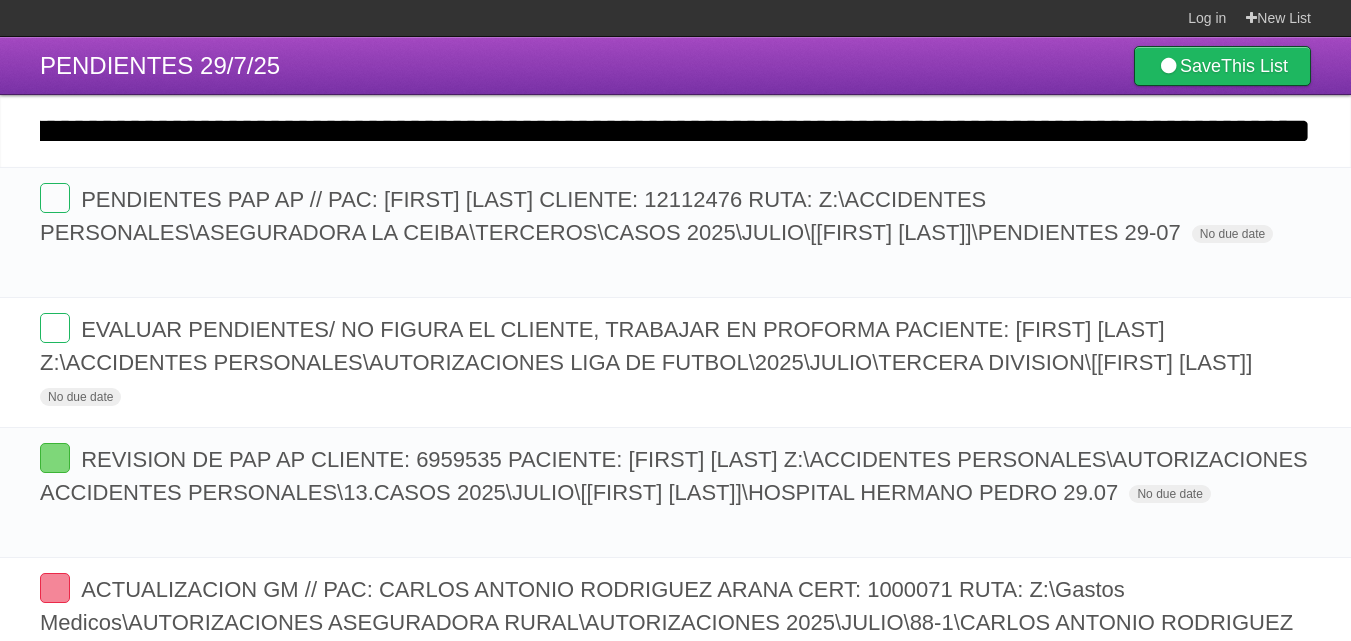 type on "**********" 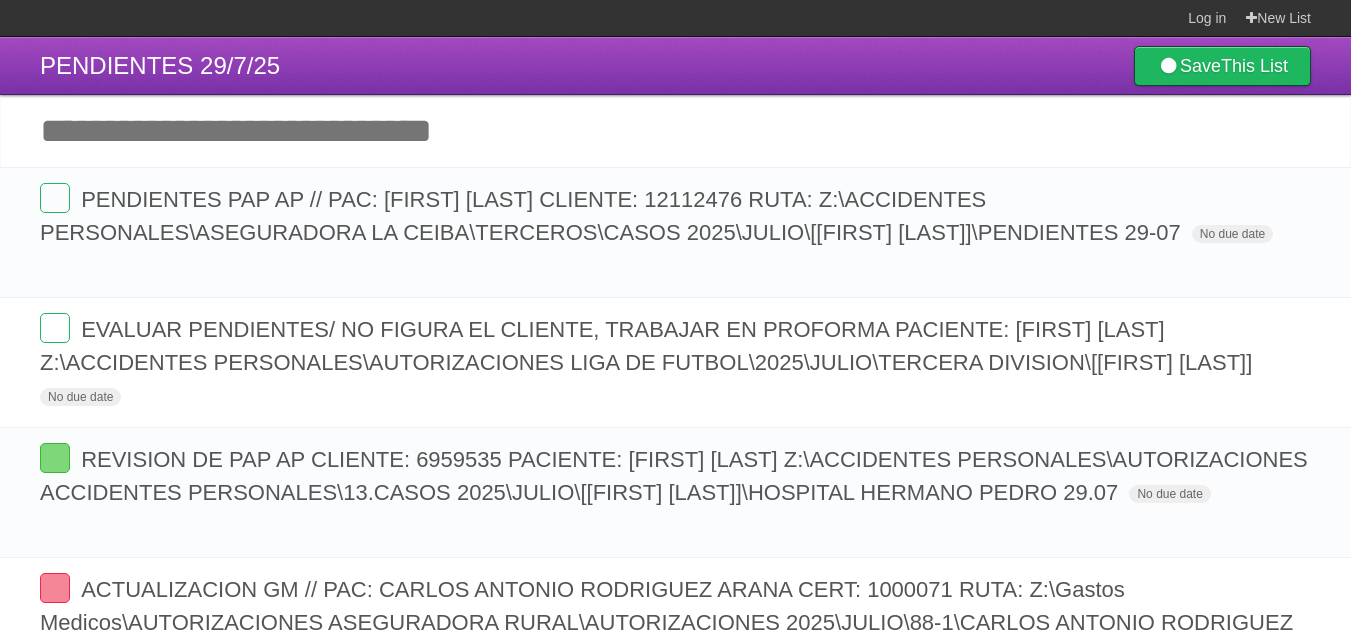 scroll, scrollTop: 0, scrollLeft: 0, axis: both 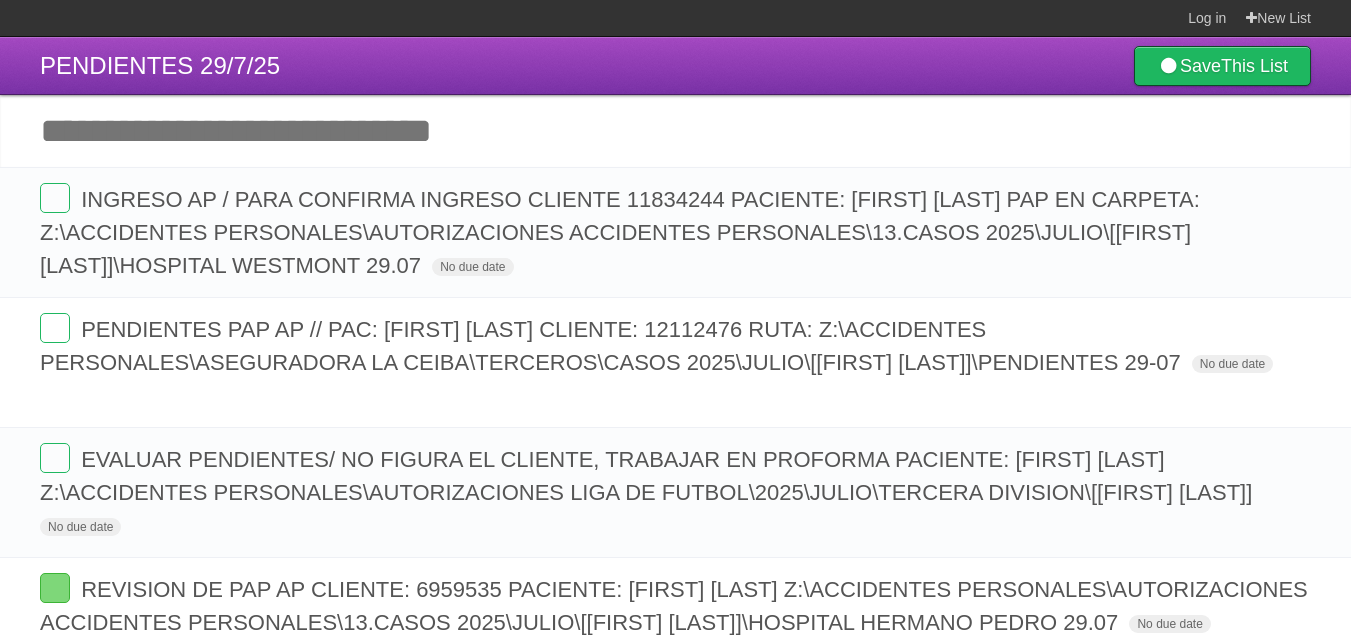 click on "Add another task" at bounding box center [675, 131] 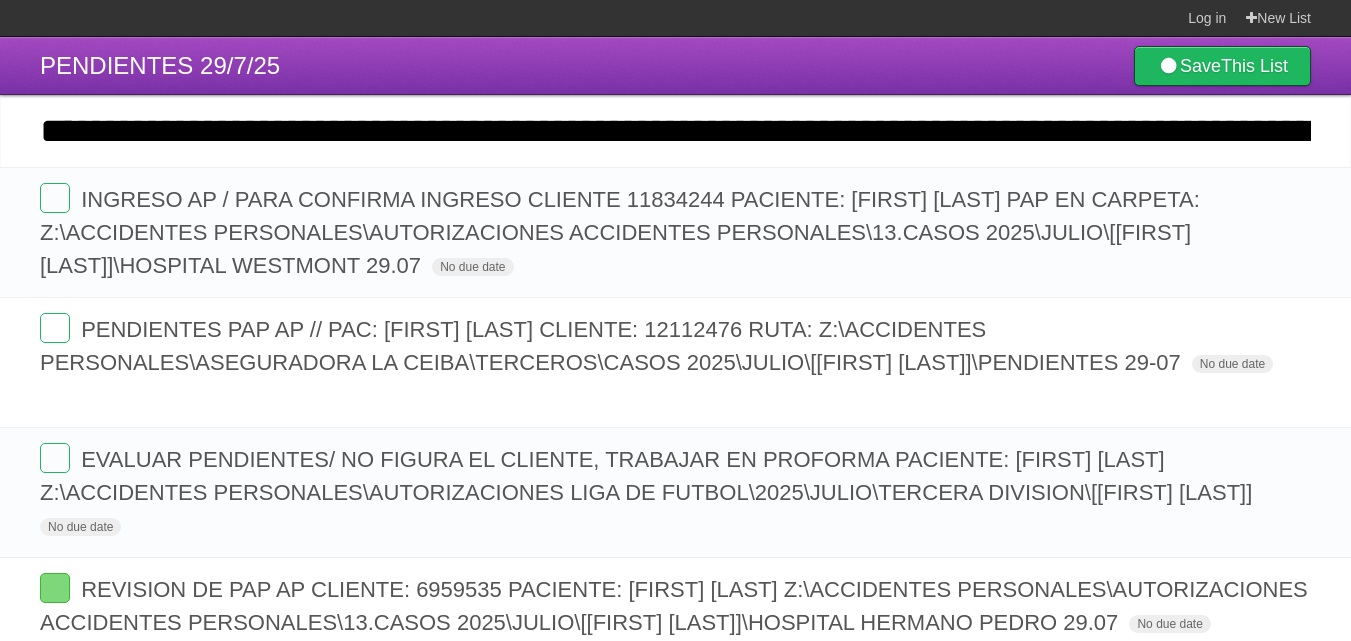 scroll, scrollTop: 0, scrollLeft: 2806, axis: horizontal 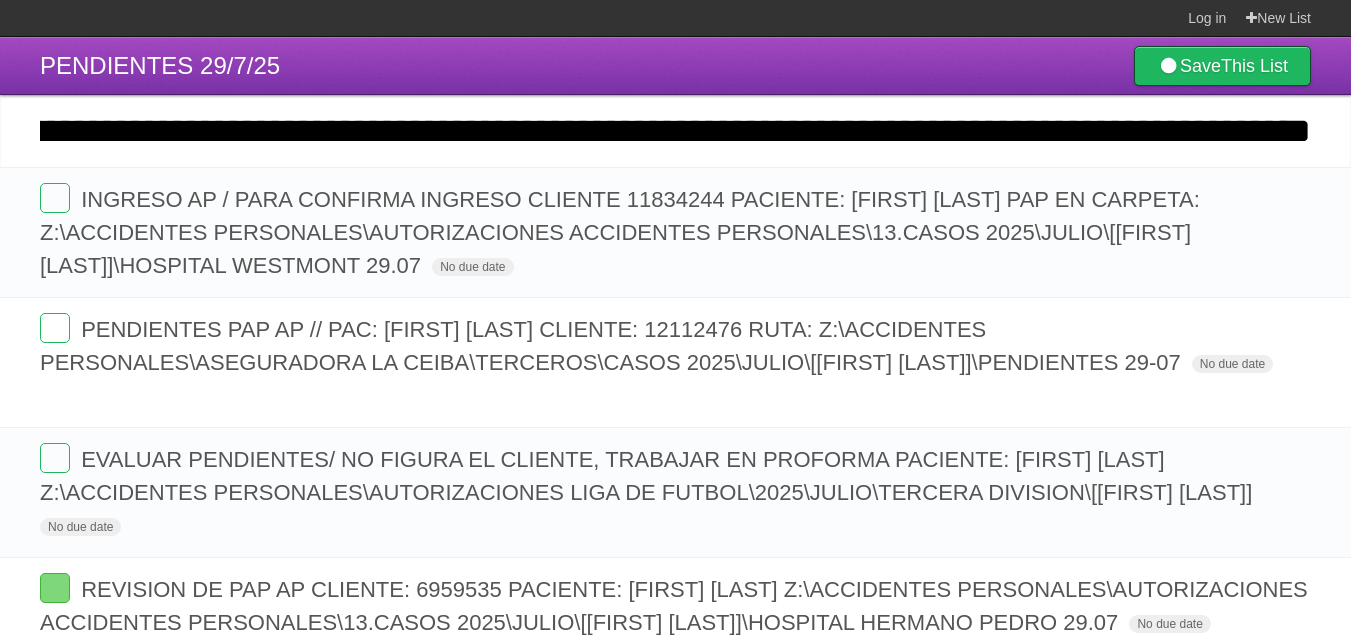 type on "**********" 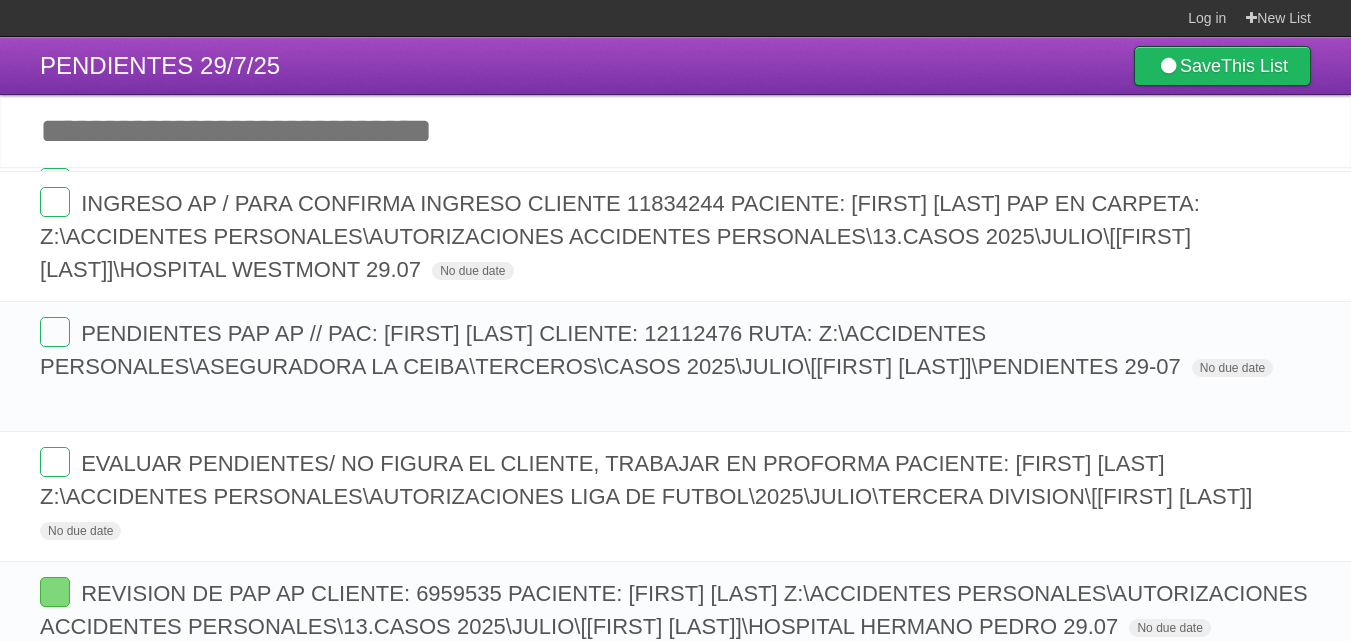 scroll, scrollTop: 0, scrollLeft: 0, axis: both 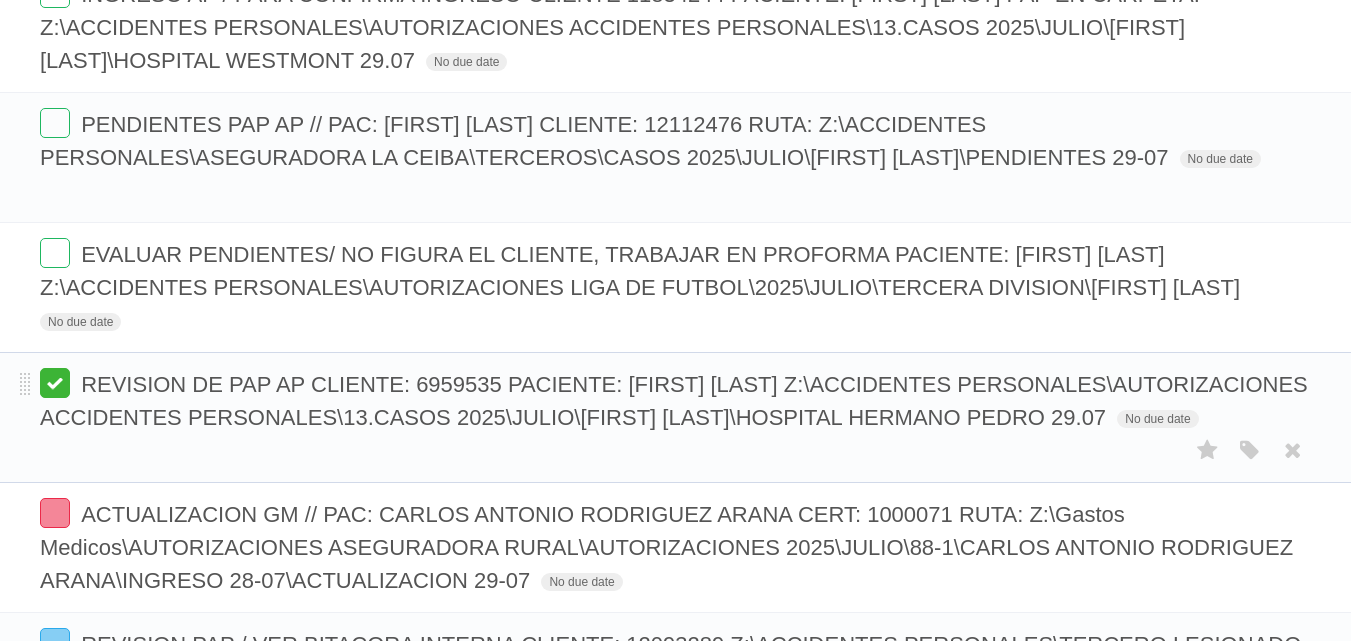 click at bounding box center (55, 383) 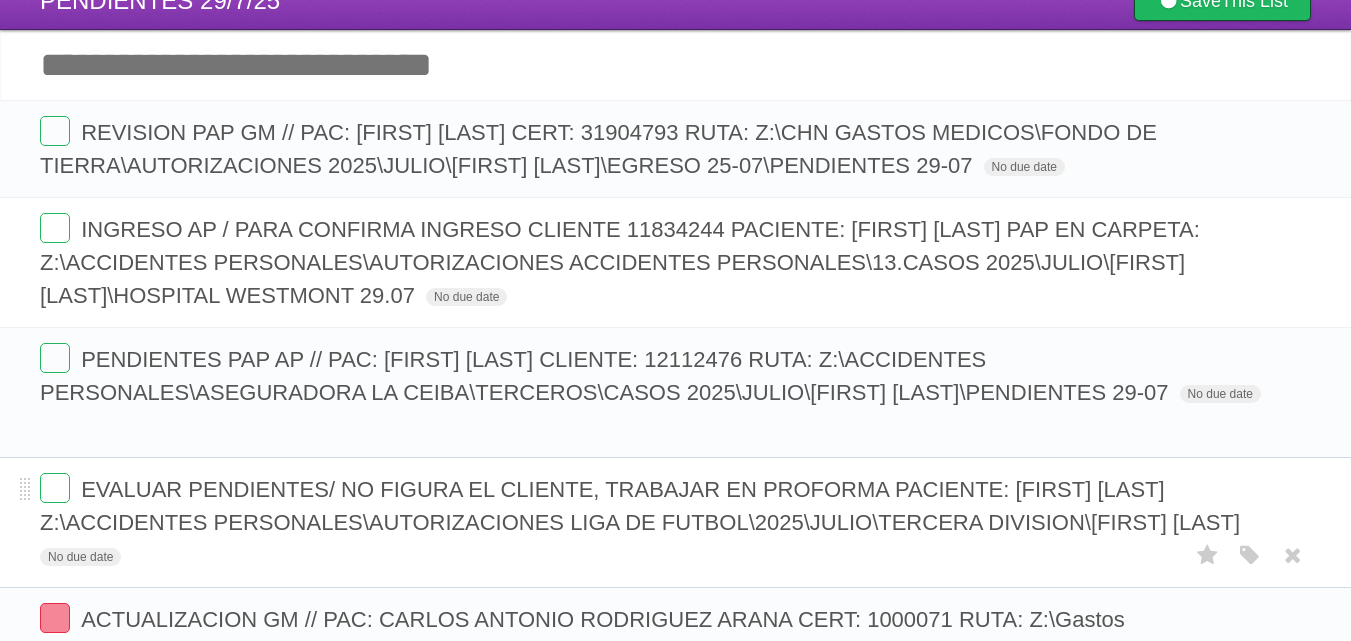 scroll, scrollTop: 100, scrollLeft: 0, axis: vertical 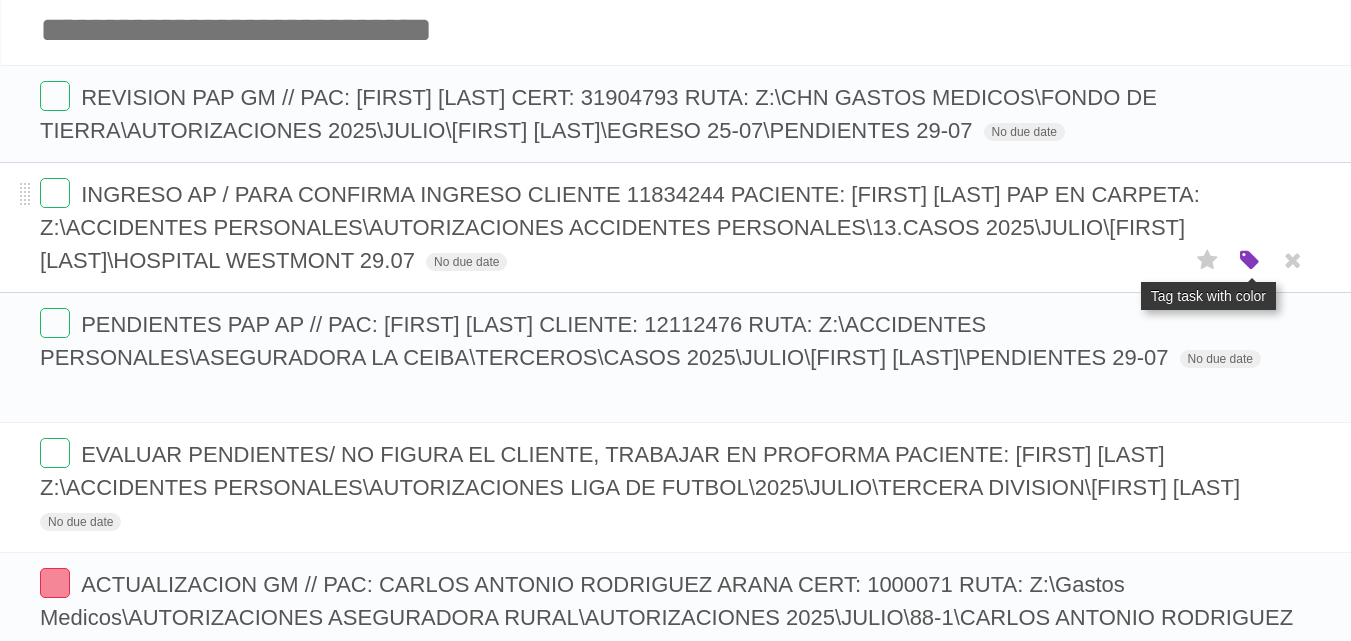 click at bounding box center [1250, 261] 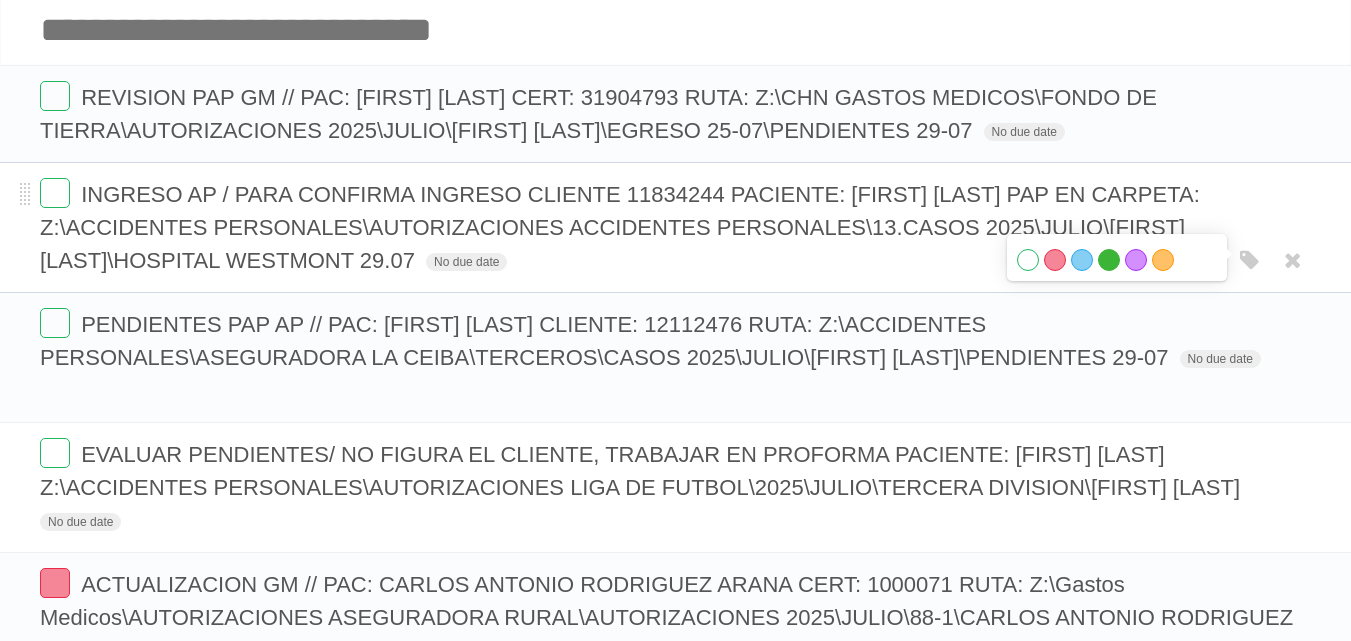 click on "Green" at bounding box center [1109, 260] 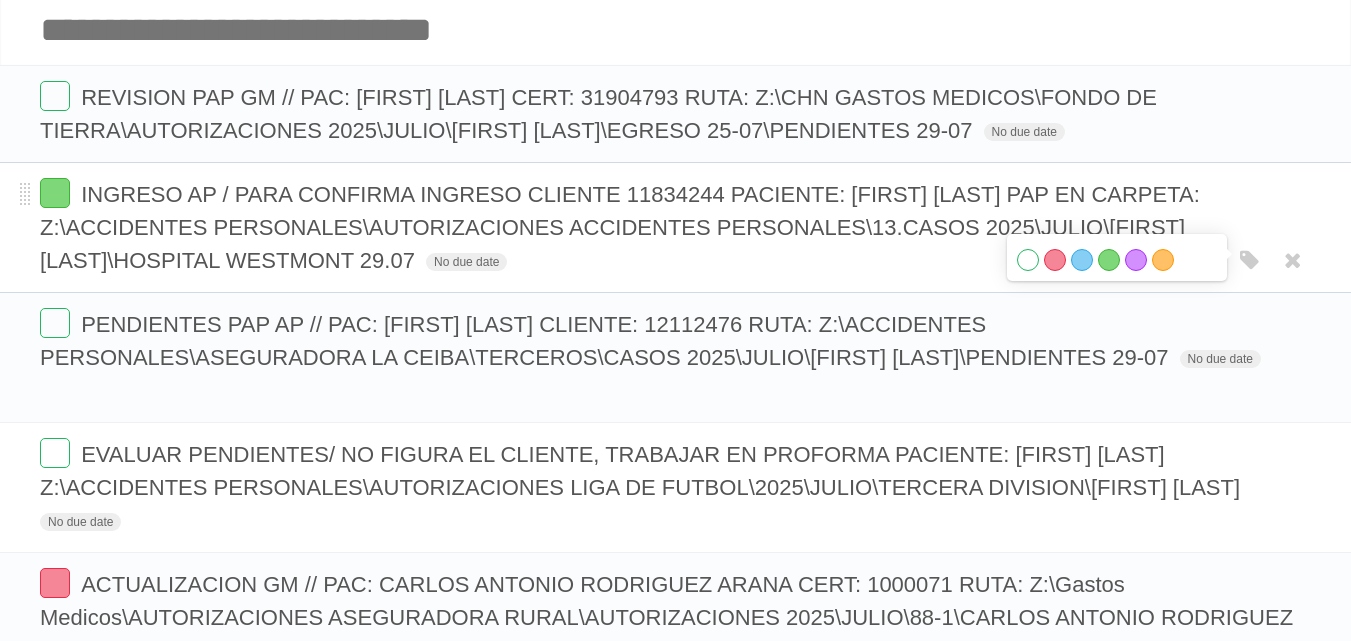click on "INGRESO AP / PARA CONFIRMA INGRESO   CLIENTE 11834244    PACIENTE:  [FIRST] [LAST]  PAP EN CARPETA:    Z:\ACCIDENTES PERSONALES\AUTORIZACIONES ACCIDENTES PERSONALES\13.CASOS 2025\JULIO\[FIRST] [LAST]\HOSPITAL WESTMONT 29.07" at bounding box center (620, 227) 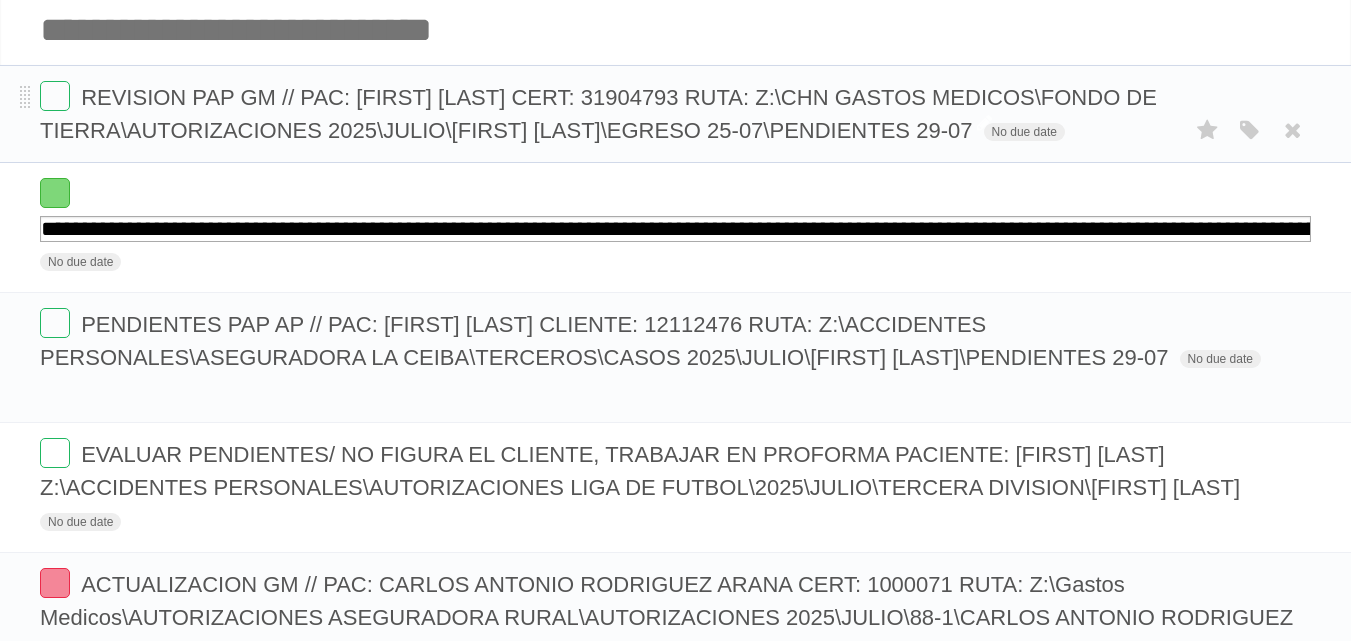 click on "REVISION PAP GM //  PAC: [FIRST] [LAST]   CERT:  31904793   RUTA: Z:\CHN GASTOS MEDICOS\FONDO DE TIERRA\AUTORIZACIONES 2025\JULIO\[FIRST] [LAST]\EGRESO 25-07\PENDIENTES 29-07" at bounding box center [598, 114] 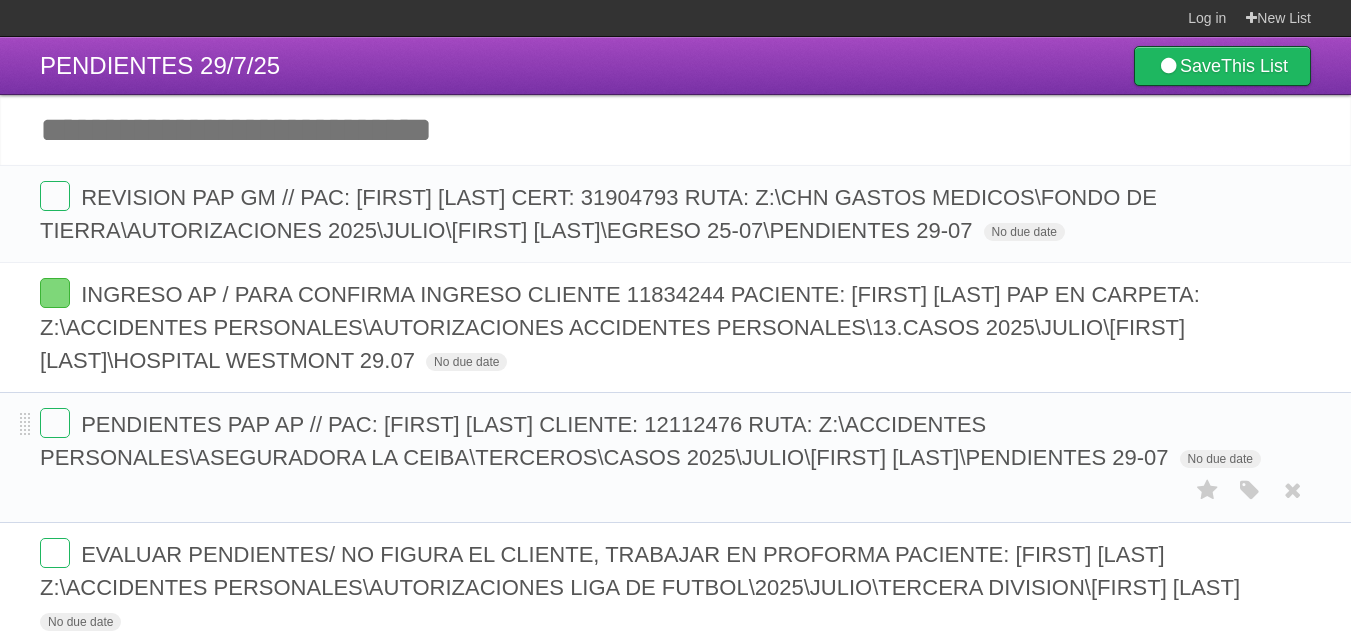 scroll, scrollTop: 100, scrollLeft: 0, axis: vertical 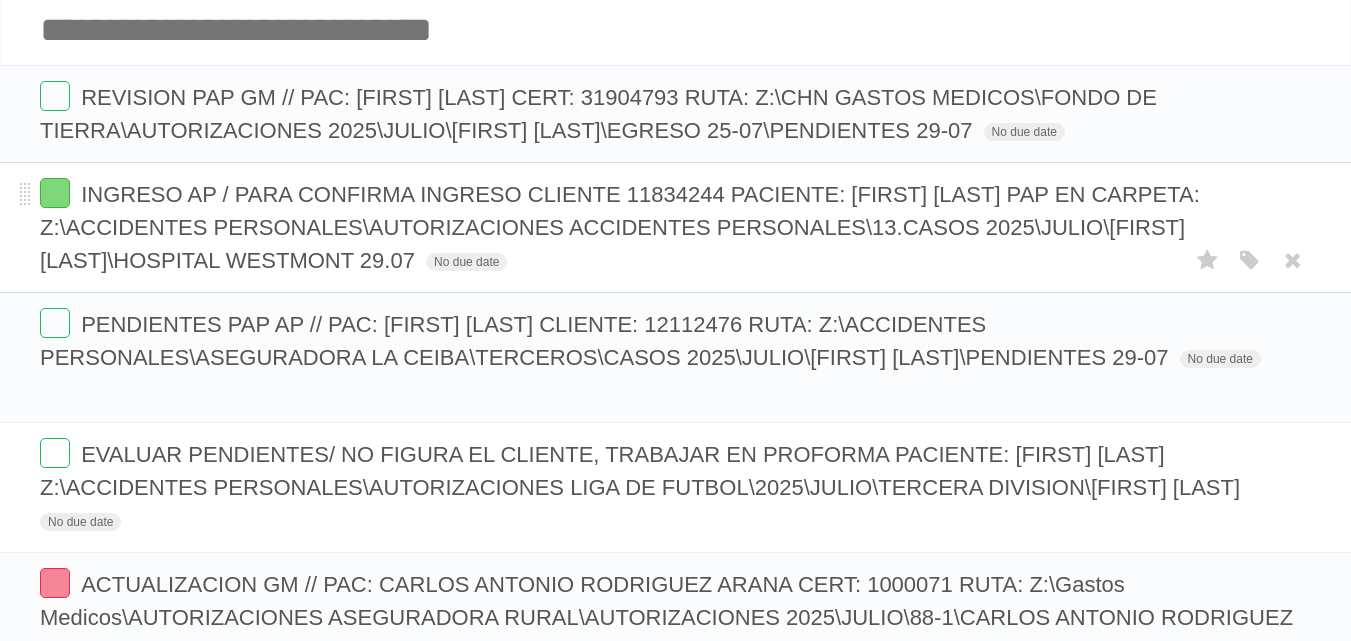 click on "INGRESO AP / PARA CONFIRMA INGRESO   CLIENTE 11834244    PACIENTE:  [FIRST] [LAST]  PAP EN CARPETA:    Z:\ACCIDENTES PERSONALES\AUTORIZACIONES ACCIDENTES PERSONALES\13.CASOS 2025\JULIO\[FIRST] [LAST]\HOSPITAL WESTMONT 29.07
No due date
White
Red
Blue
Green
Purple
Orange" at bounding box center [675, 227] 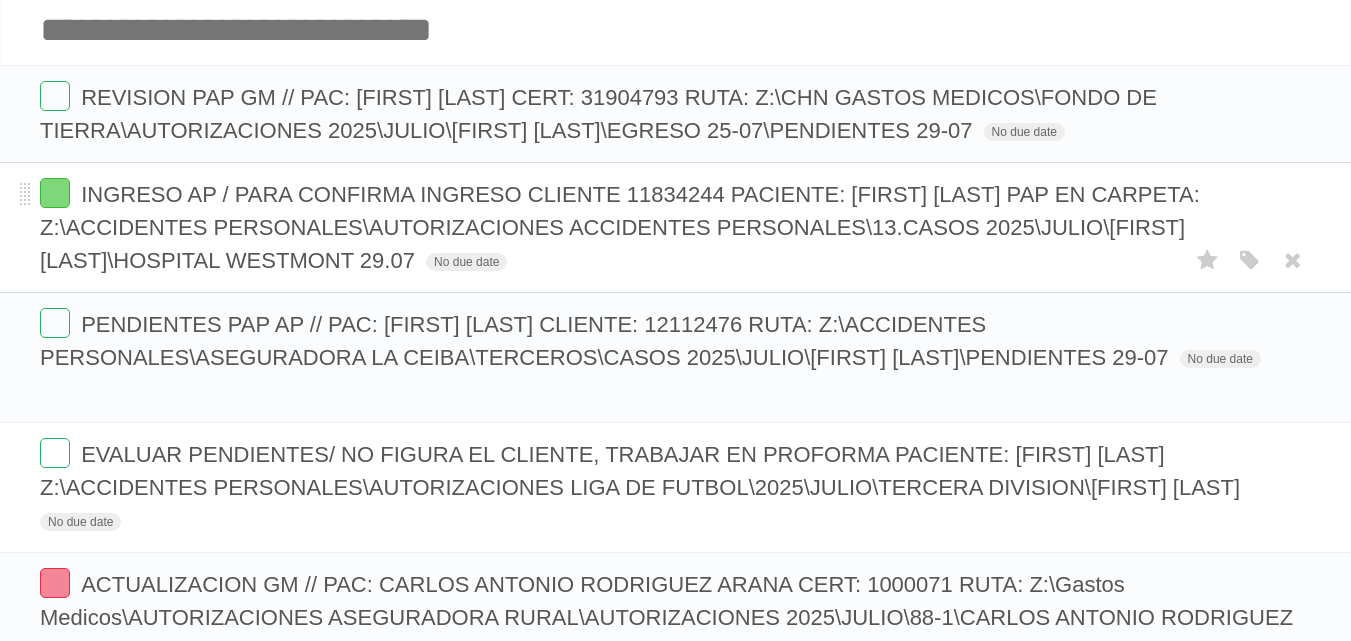 click on "INGRESO AP / PARA CONFIRMA INGRESO   CLIENTE 11834244    PACIENTE:  [FIRST] [LAST]  PAP EN CARPETA:    Z:\ACCIDENTES PERSONALES\AUTORIZACIONES ACCIDENTES PERSONALES\13.CASOS 2025\JULIO\[FIRST] [LAST]\HOSPITAL WESTMONT 29.07" at bounding box center [620, 227] 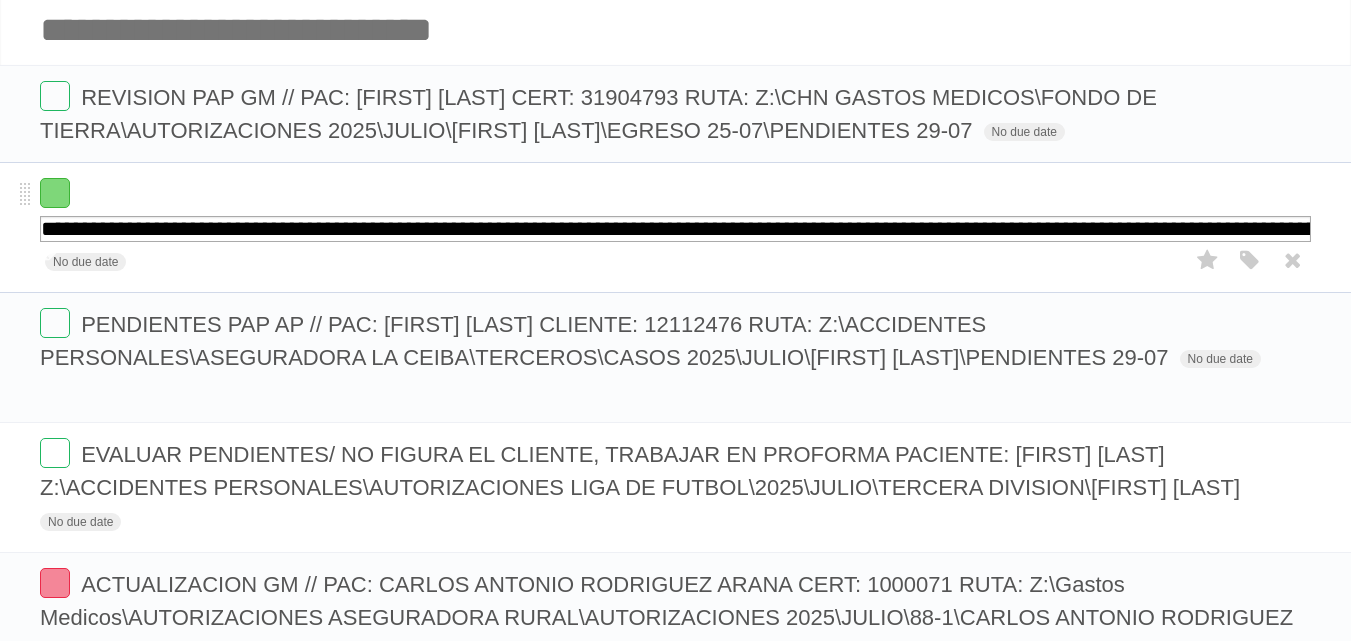 click on "**********" at bounding box center (675, 229) 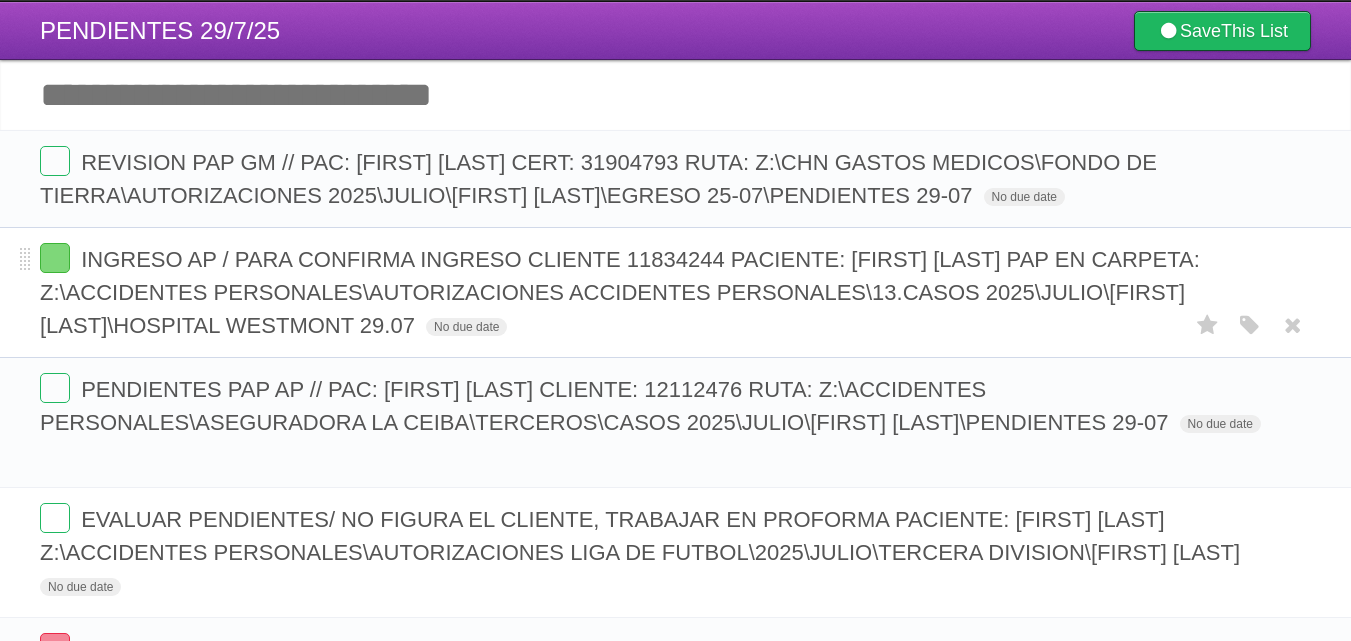 scroll, scrollTop: 0, scrollLeft: 0, axis: both 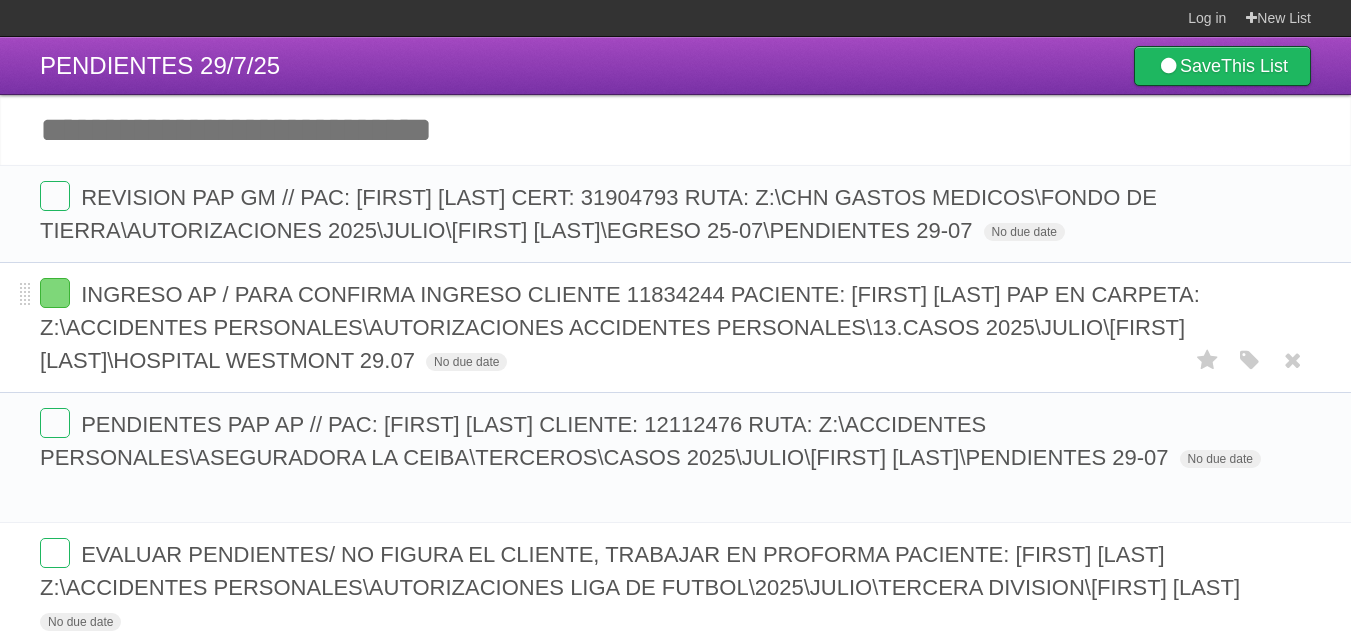click on "INGRESO AP / PARA CONFIRMA INGRESO   CLIENTE 11834244    PACIENTE:  [FIRST] [LAST]  PAP EN CARPETA:    Z:\ACCIDENTES PERSONALES\AUTORIZACIONES ACCIDENTES PERSONALES\13.CASOS 2025\JULIO\[FIRST] [LAST]\HOSPITAL WESTMONT 29.07" at bounding box center (620, 327) 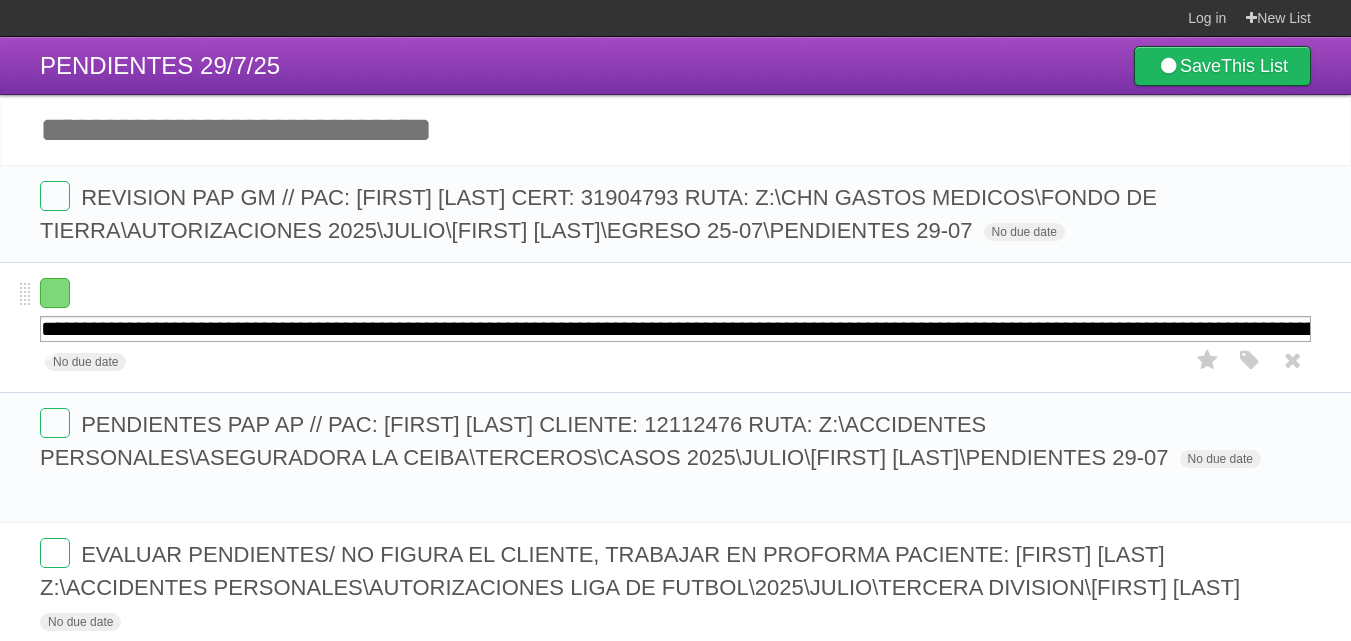 click on "**********" at bounding box center [675, 329] 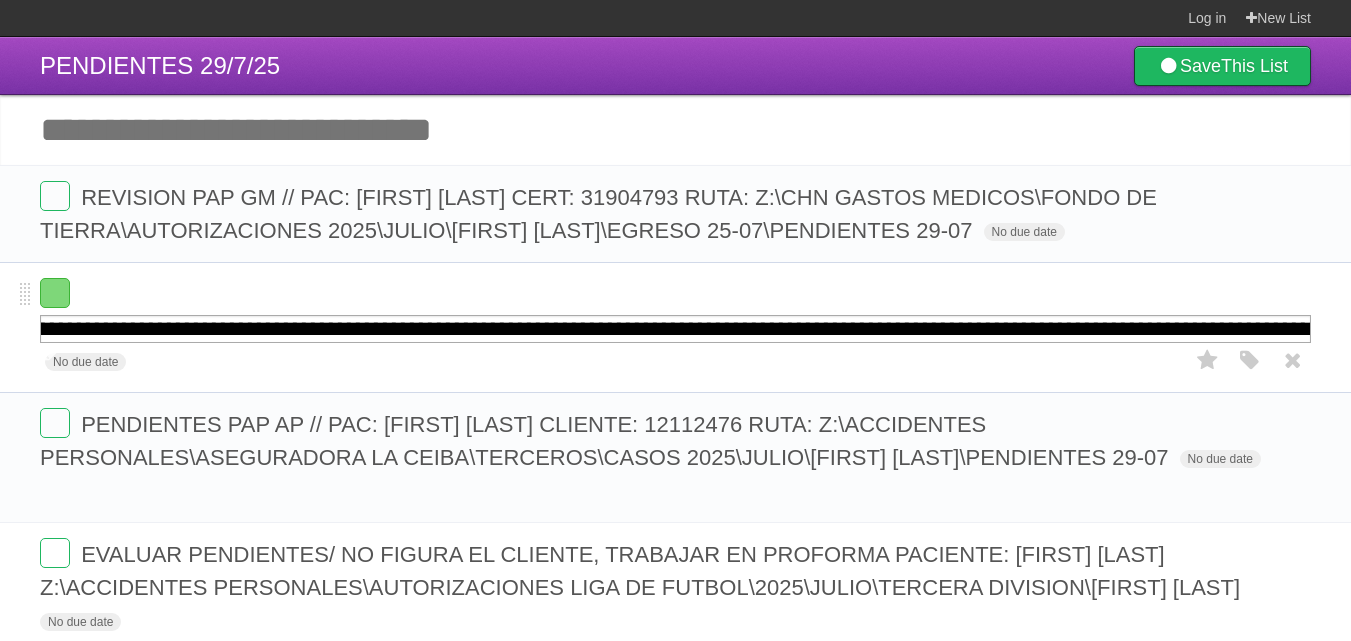 scroll, scrollTop: 0, scrollLeft: 322, axis: horizontal 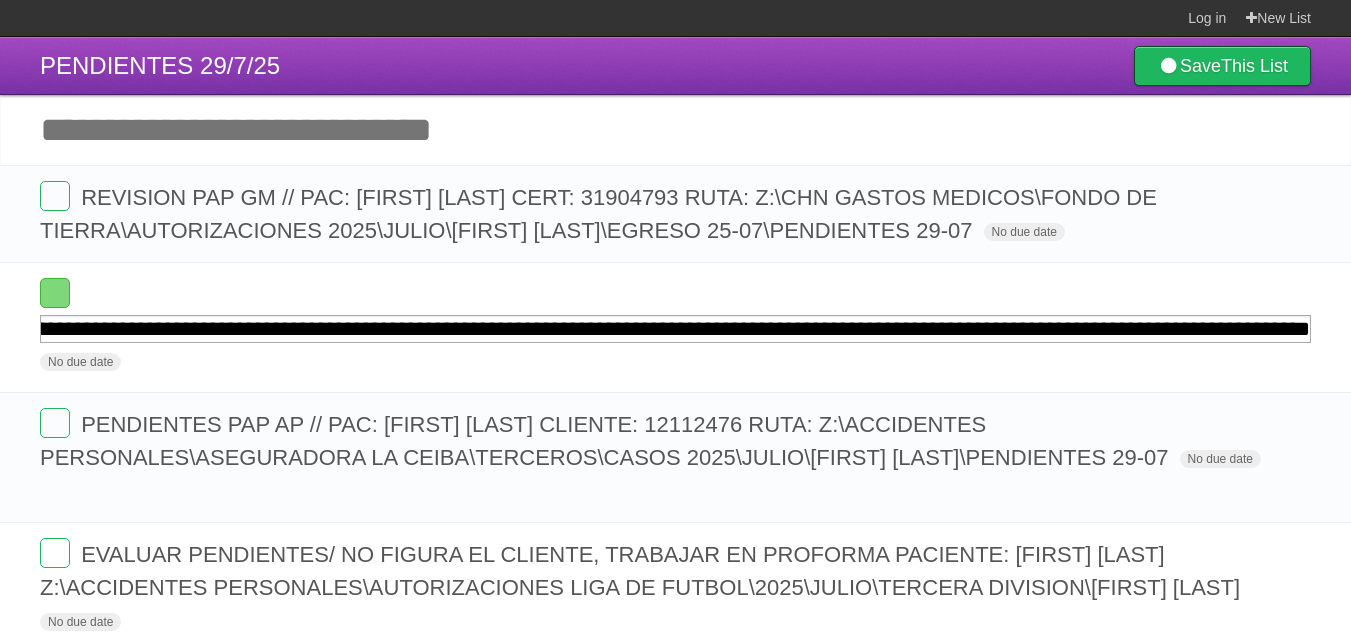 drag, startPoint x: 1103, startPoint y: 360, endPoint x: 1365, endPoint y: 384, distance: 263.09695 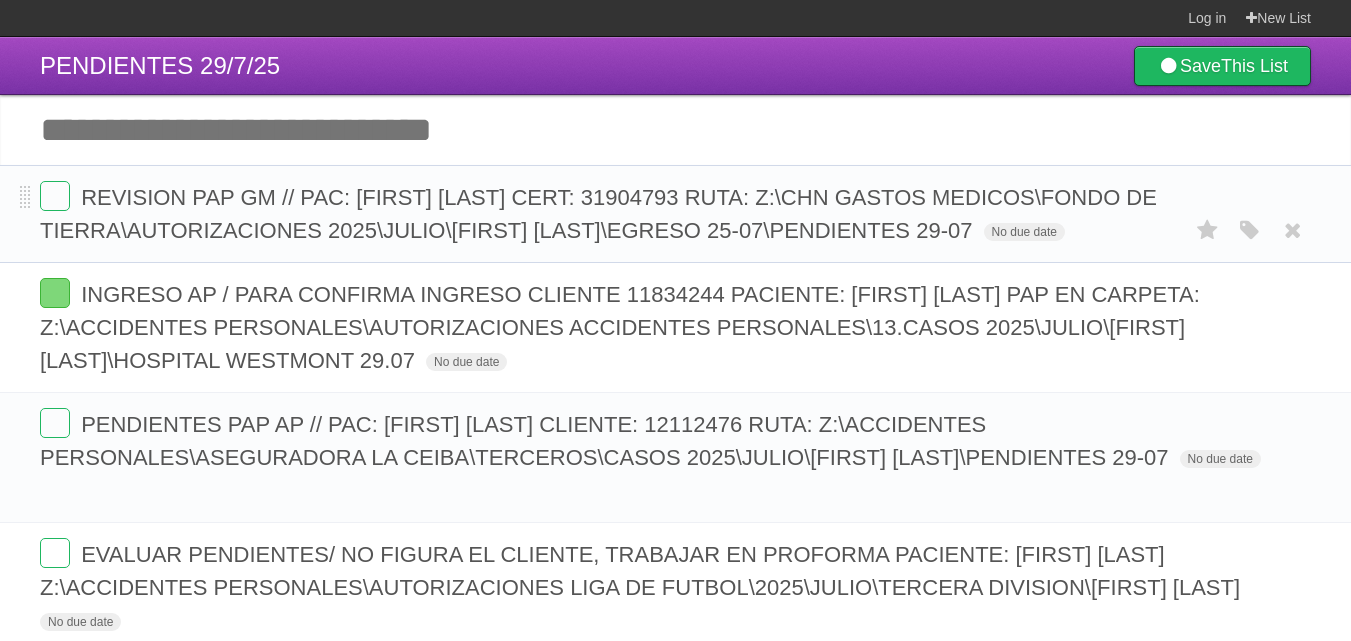 click on "REVISION PAP GM //  PAC: [FIRST] [LAST]   CERT:  31904793   RUTA: Z:\CHN GASTOS MEDICOS\FONDO DE TIERRA\AUTORIZACIONES 2025\JULIO\[FIRST] [LAST]\EGRESO 25-07\PENDIENTES 29-07
No due date
White
Red
Blue
Green
Purple
Orange" at bounding box center (675, 214) 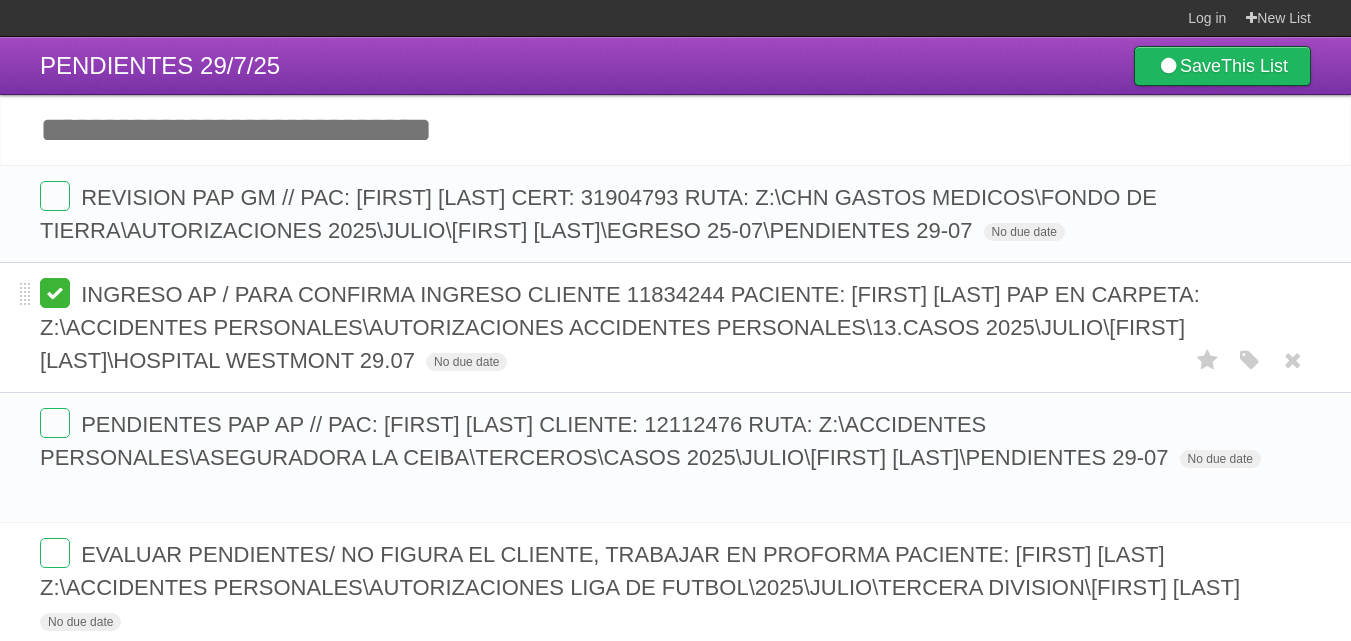 click at bounding box center (55, 293) 